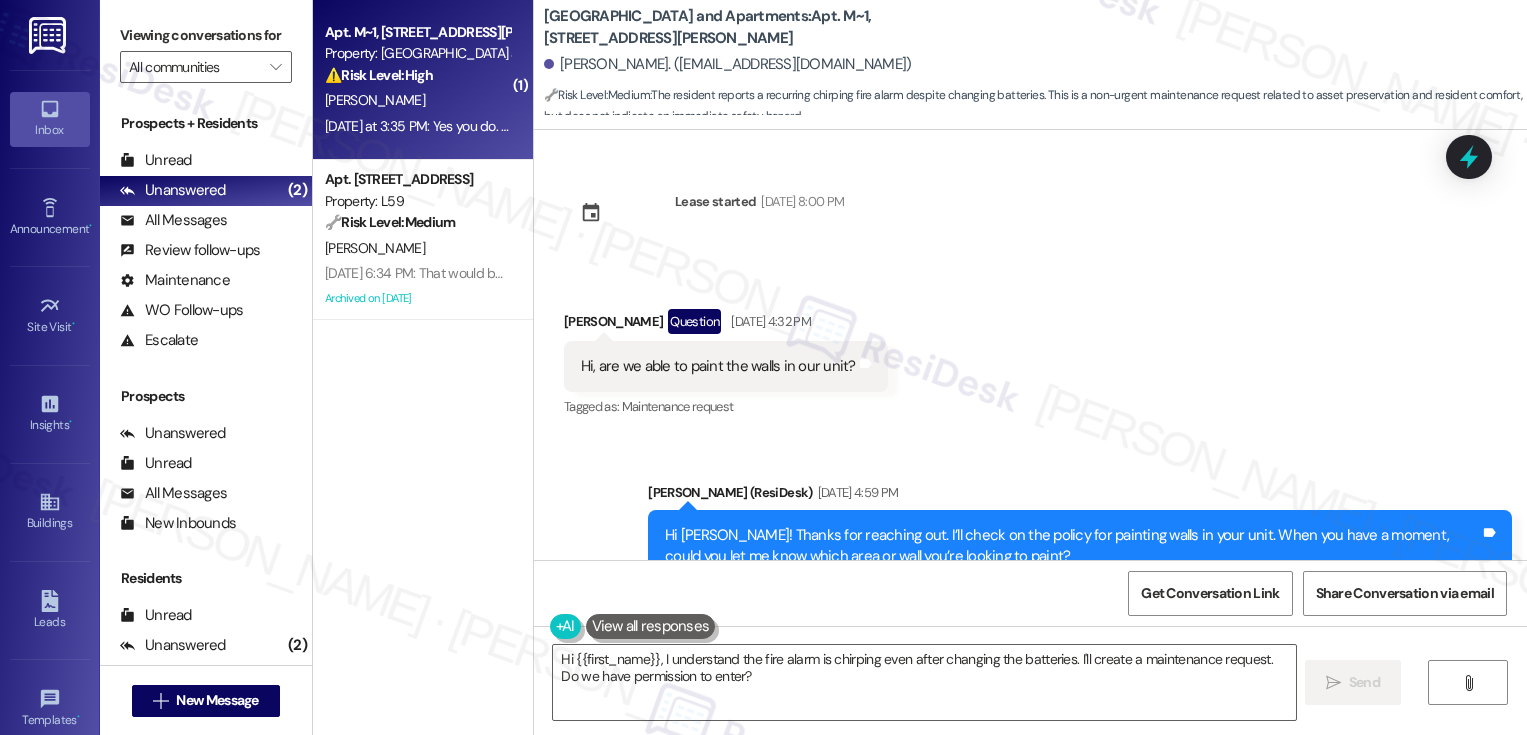 scroll, scrollTop: 0, scrollLeft: 0, axis: both 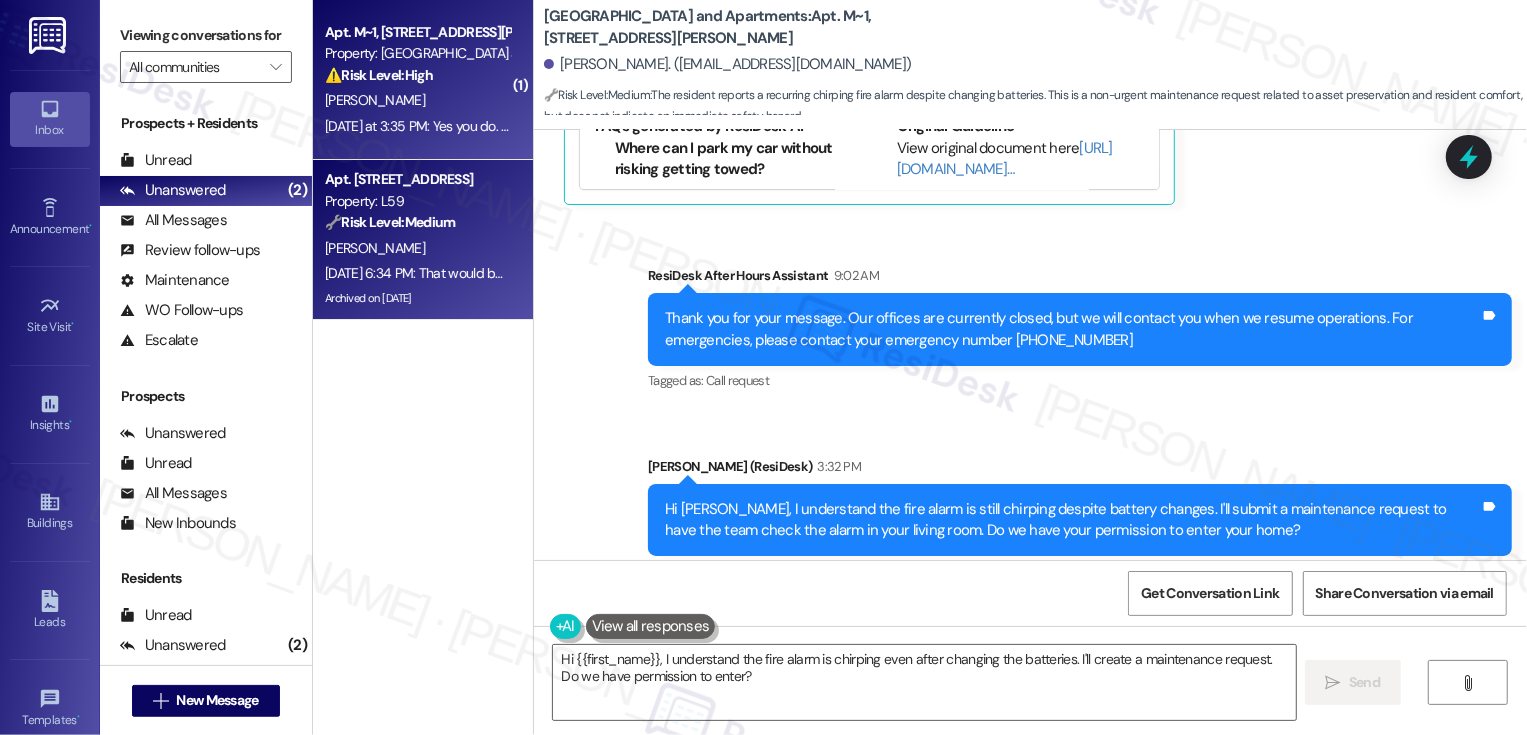 click on "Apt. [STREET_ADDRESS] Property: L59 🔧  Risk Level:  Medium The resident wants to unsubscribe from Parcel Pending due to setup issues and potential fees. This is a financial and service-related request but not urgent. The agent has already responded and is checking on the possibility of unsubscribing." at bounding box center (417, 201) 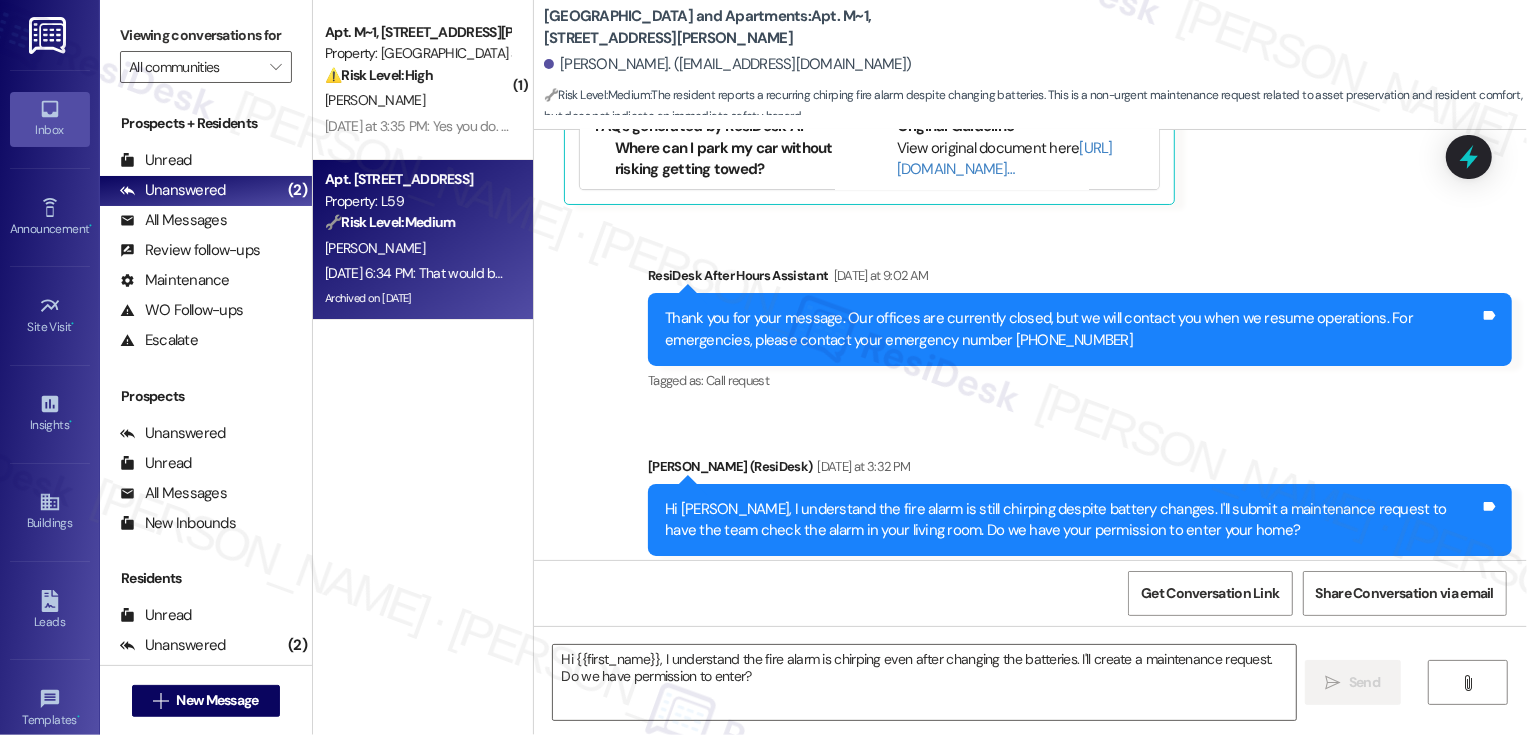 click on "Apt. [STREET_ADDRESS] Property: L59 🔧  Risk Level:  Medium The resident wants to unsubscribe from Parcel Pending due to setup issues and potential fees. This is a financial and service-related request but not urgent. The agent has already responded and is checking on the possibility of unsubscribing." at bounding box center (417, 201) 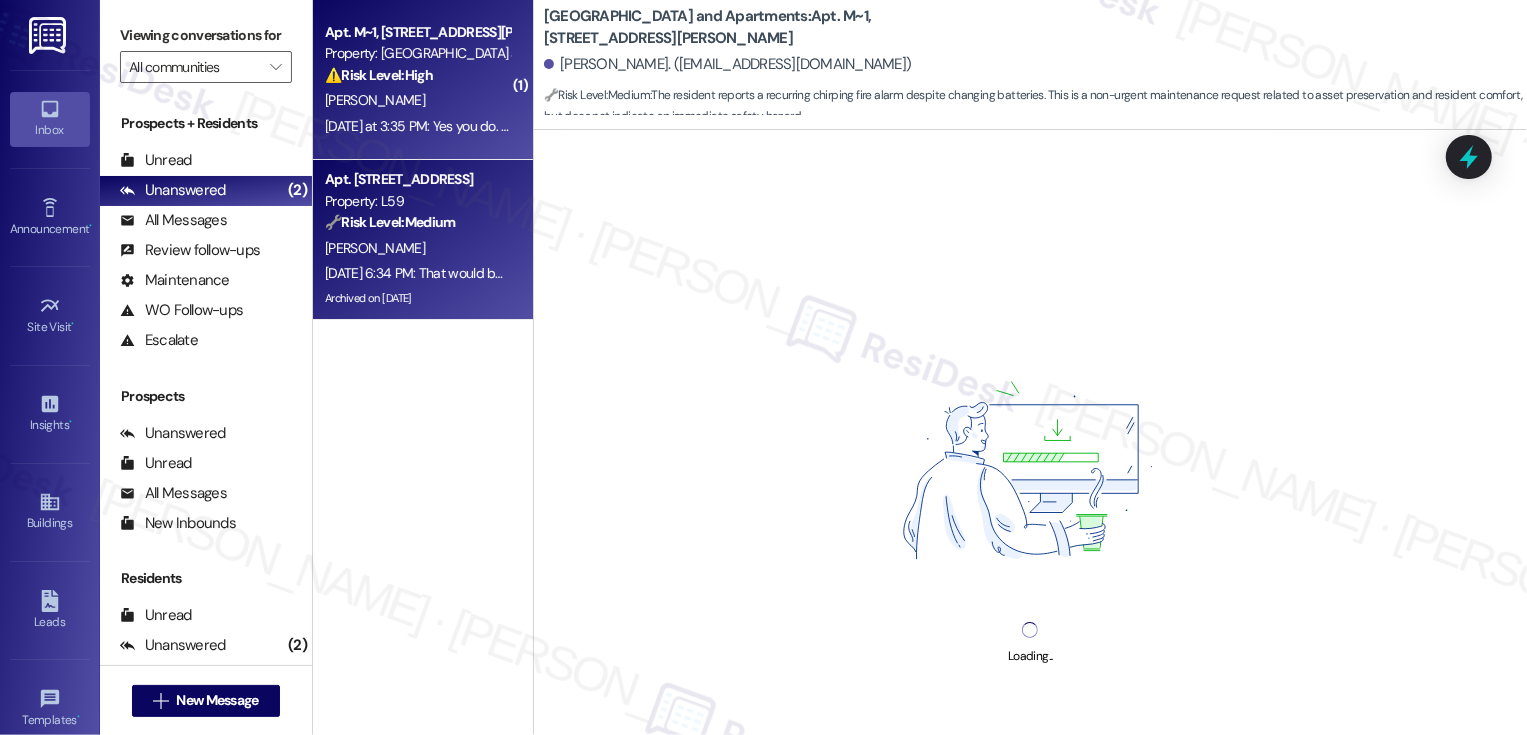 click on "⚠️  Risk Level:  High" at bounding box center [379, 75] 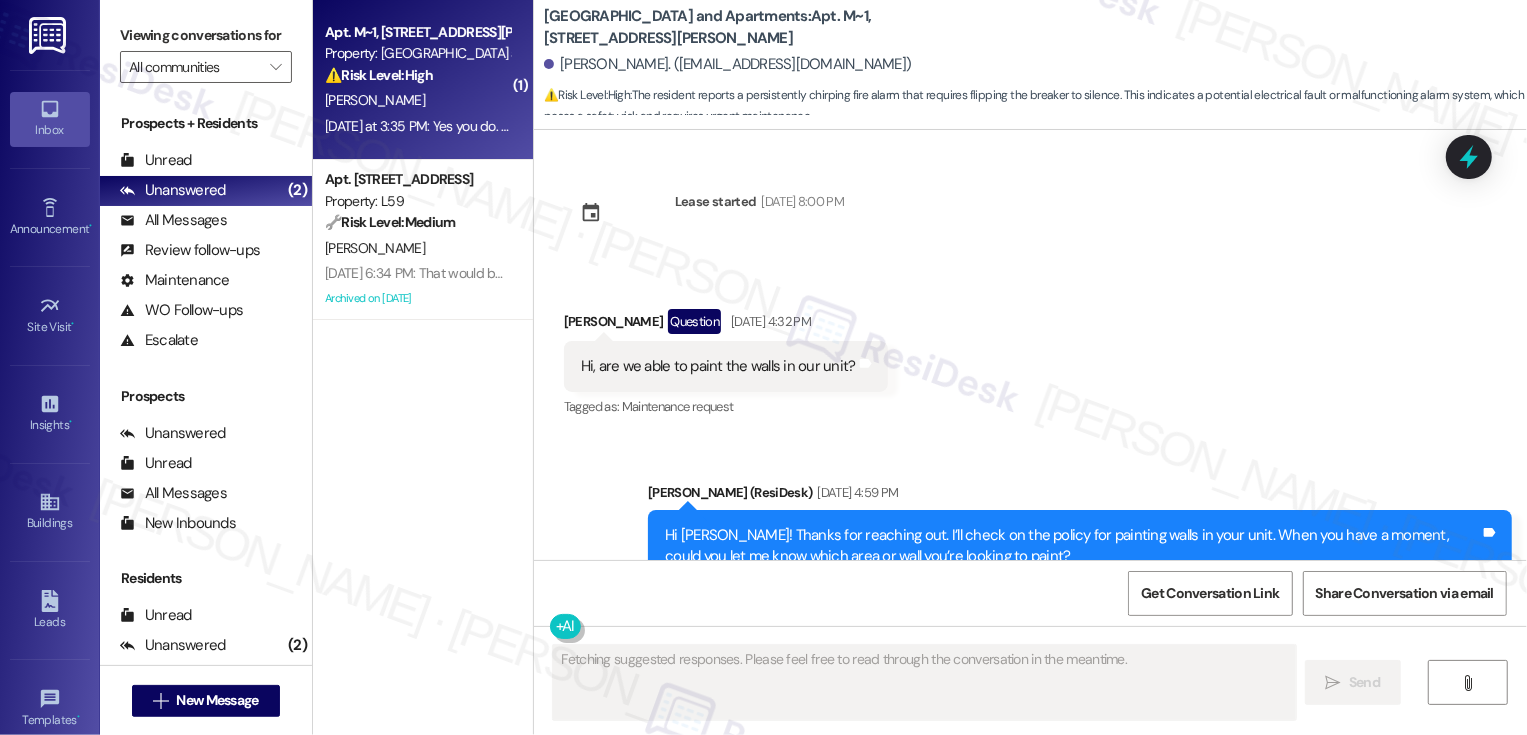 scroll, scrollTop: 5256, scrollLeft: 0, axis: vertical 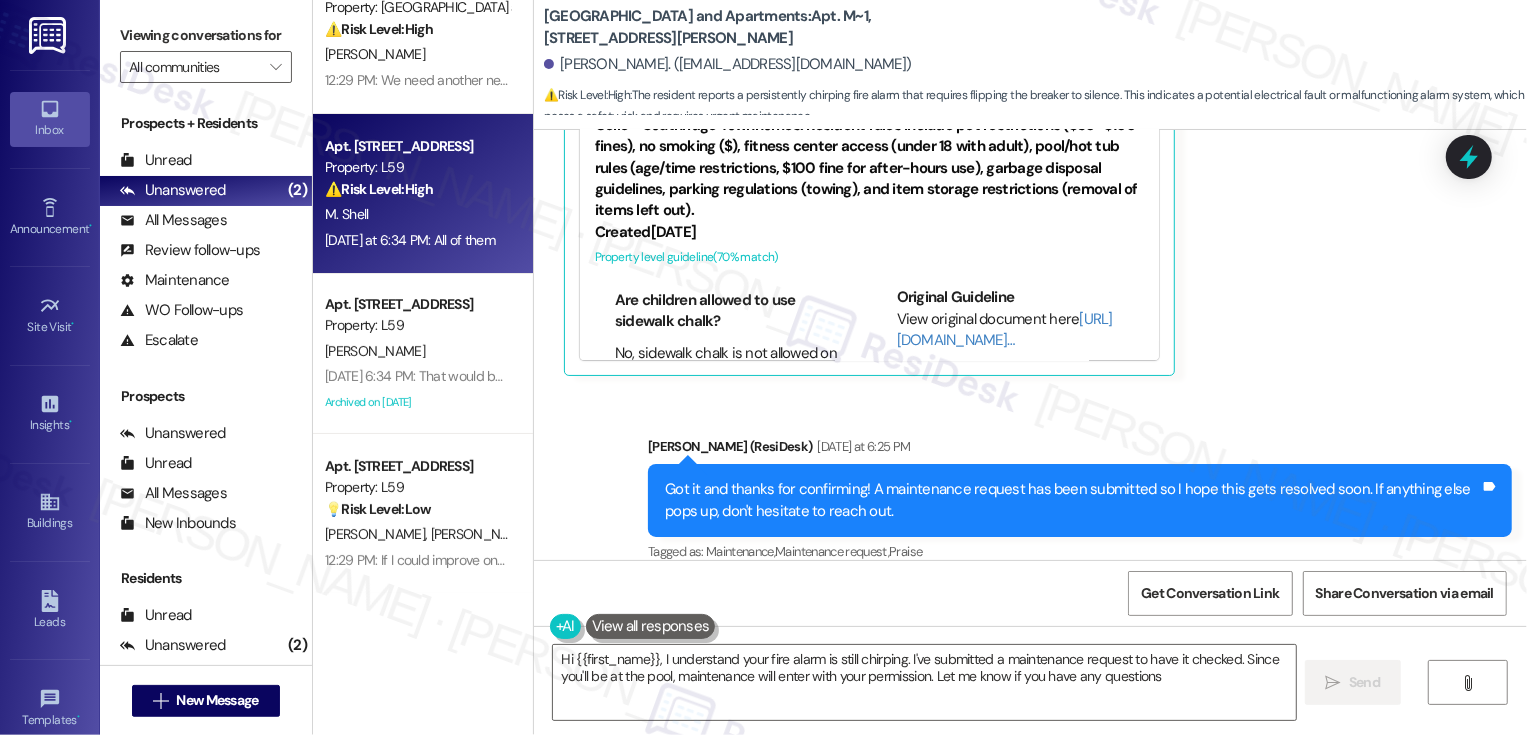 type on "Hi {{first_name}}, I understand your fire alarm is still chirping. I've submitted a maintenance request to have it checked. Since you'll be at the pool, maintenance will enter with your permission. Let me know if you have any questions!" 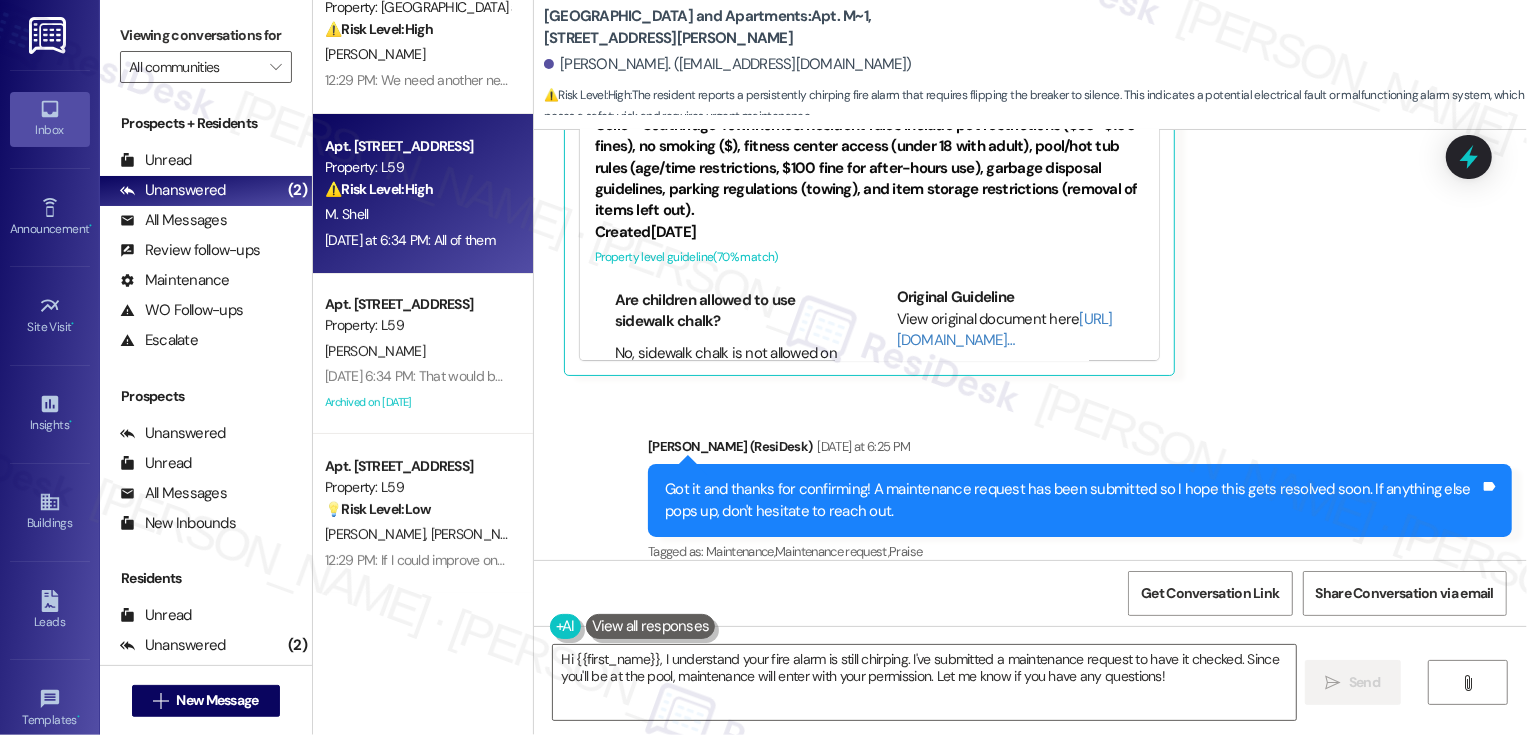 scroll, scrollTop: 0, scrollLeft: 0, axis: both 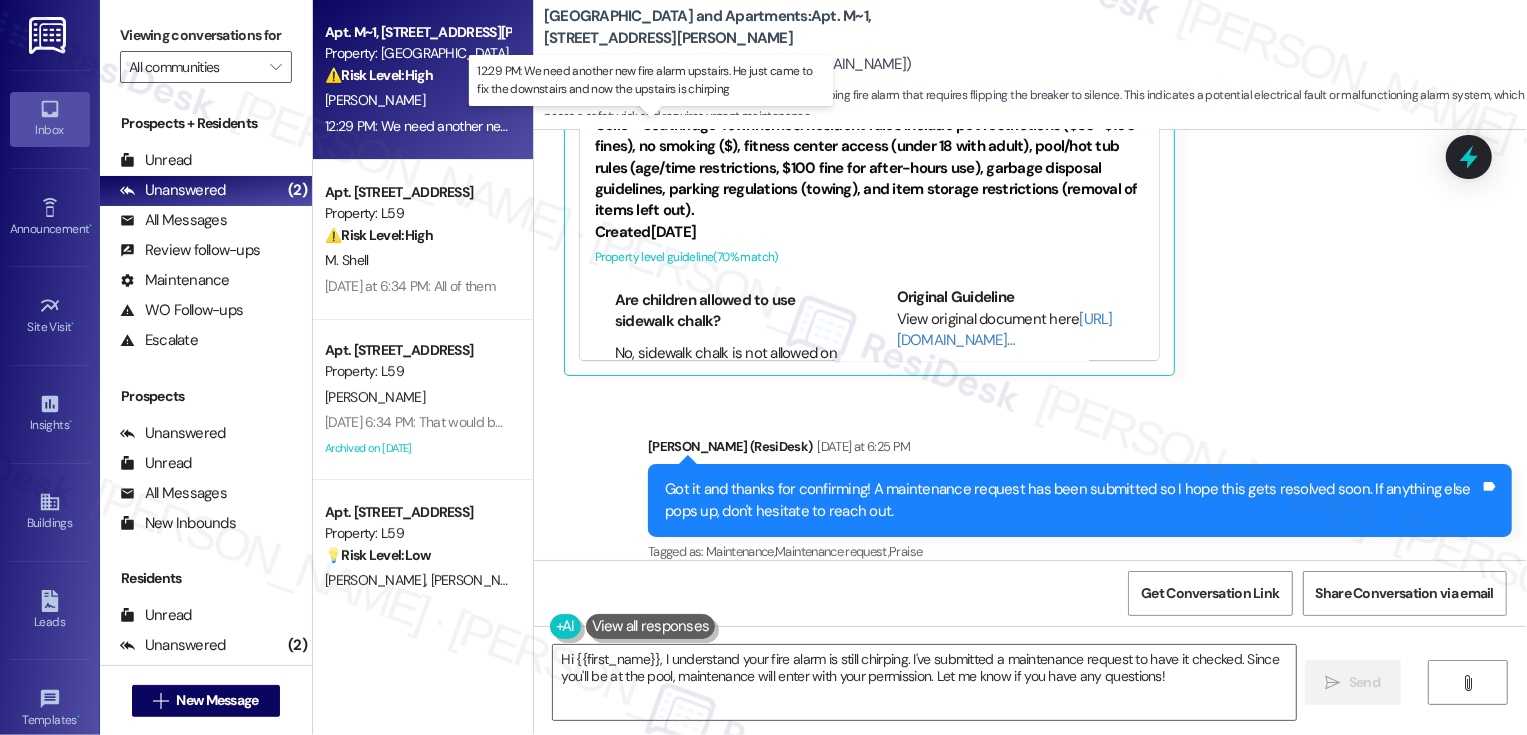 click on "12:29 PM: We need another new fire alarm upstairs. He just came to fix the downstairs and now the upstairs is chirping  12:29 PM: We need another new fire alarm upstairs. He just came to fix the downstairs and now the upstairs is chirping" at bounding box center (666, 126) 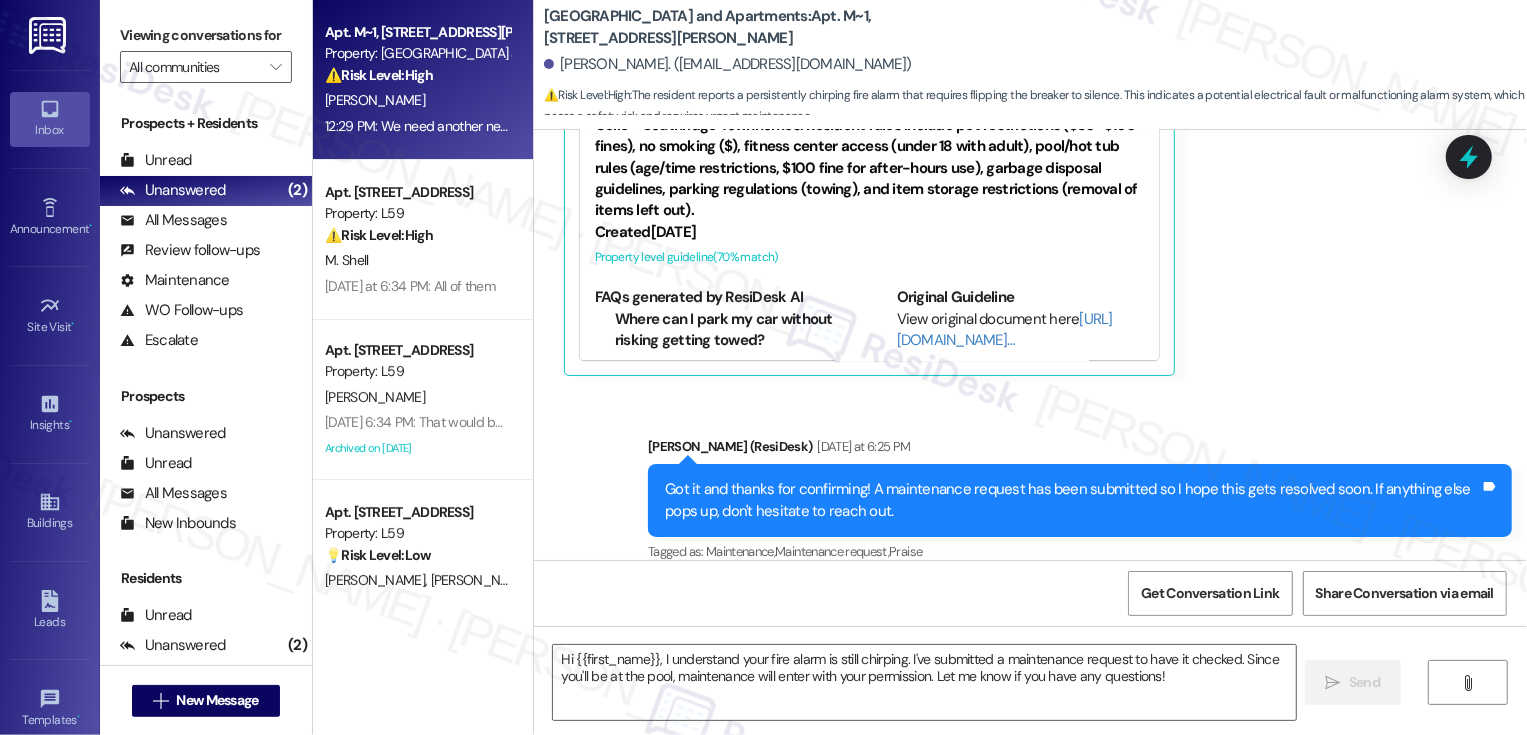 click on "12:29 PM: We need another new fire alarm upstairs. He just came to fix the downstairs and now the upstairs is chirping  12:29 PM: We need another new fire alarm upstairs. He just came to fix the downstairs and now the upstairs is chirping" at bounding box center [666, 126] 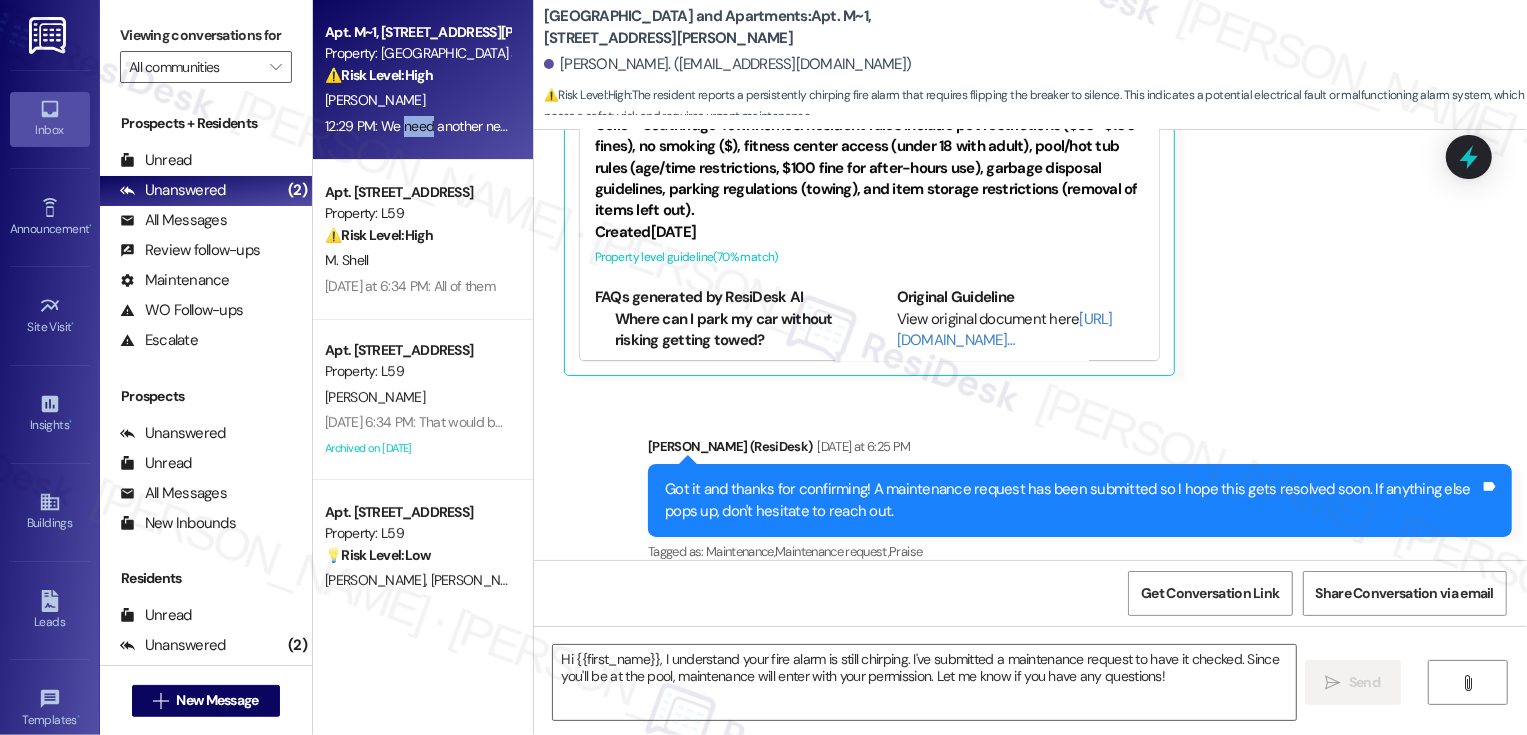 type on "Fetching suggested responses. Please feel free to read through the conversation in the meantime." 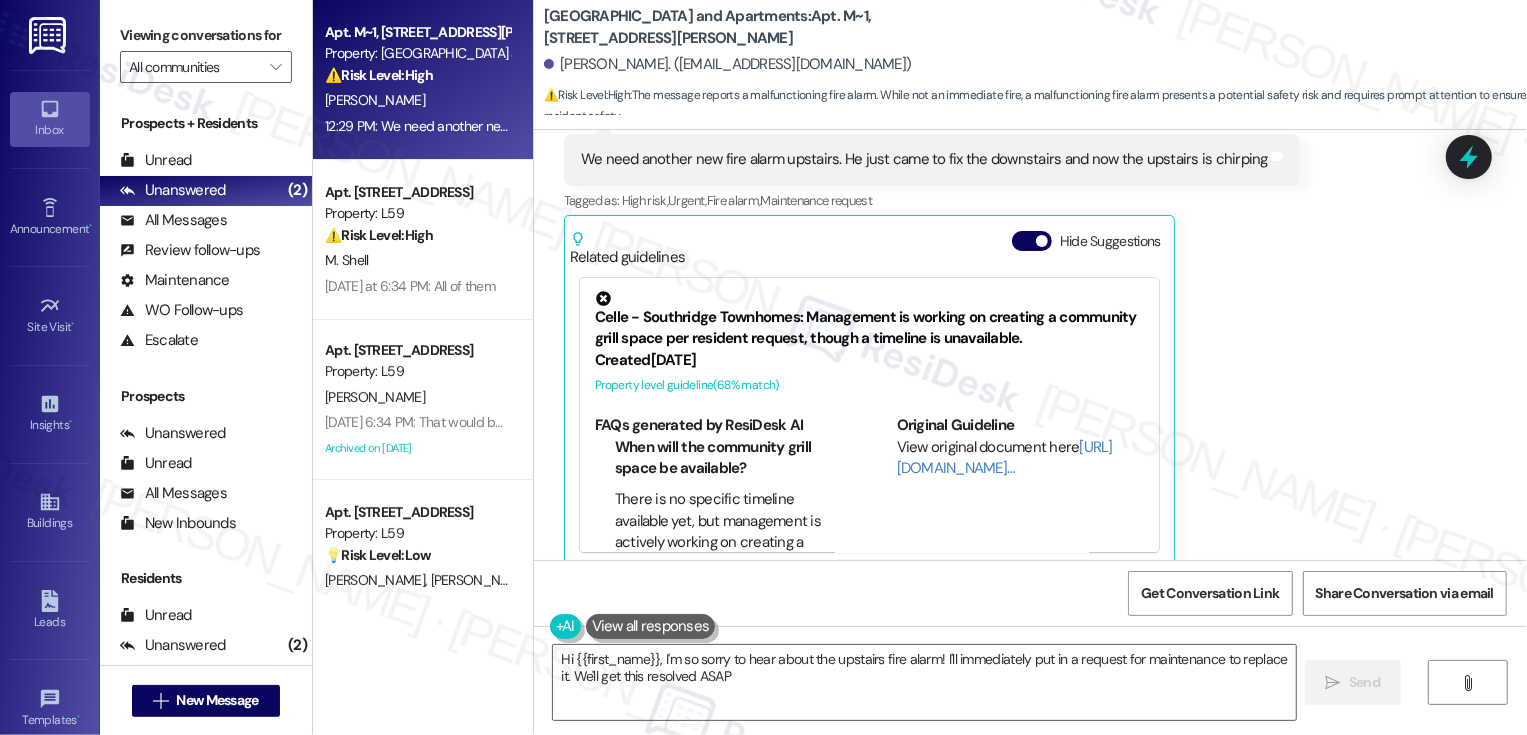 type on "Hi {{first_name}}, I'm so sorry to hear about the upstairs fire alarm! I'll immediately put in a request for maintenance to replace it. We'll get this resolved ASAP." 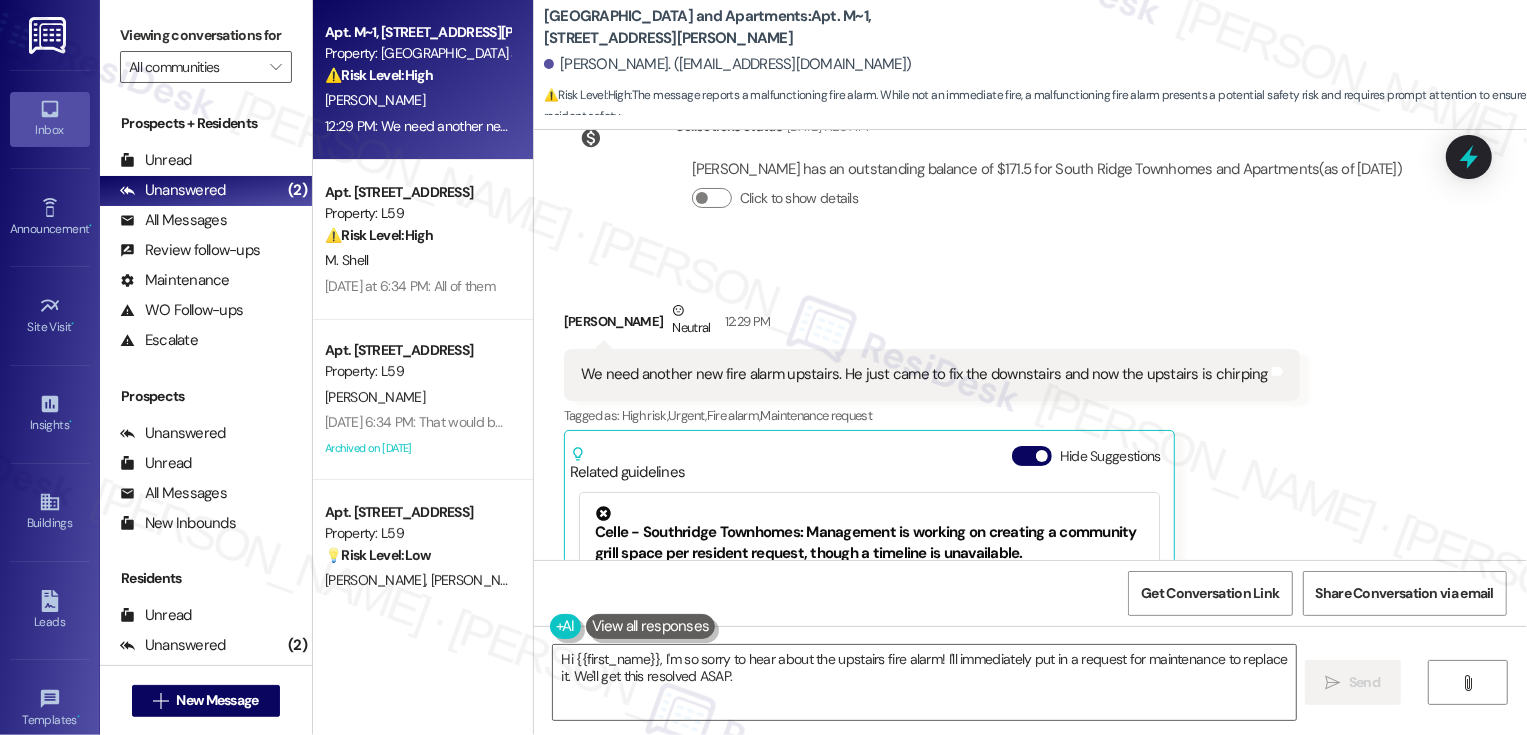 scroll, scrollTop: 4640, scrollLeft: 0, axis: vertical 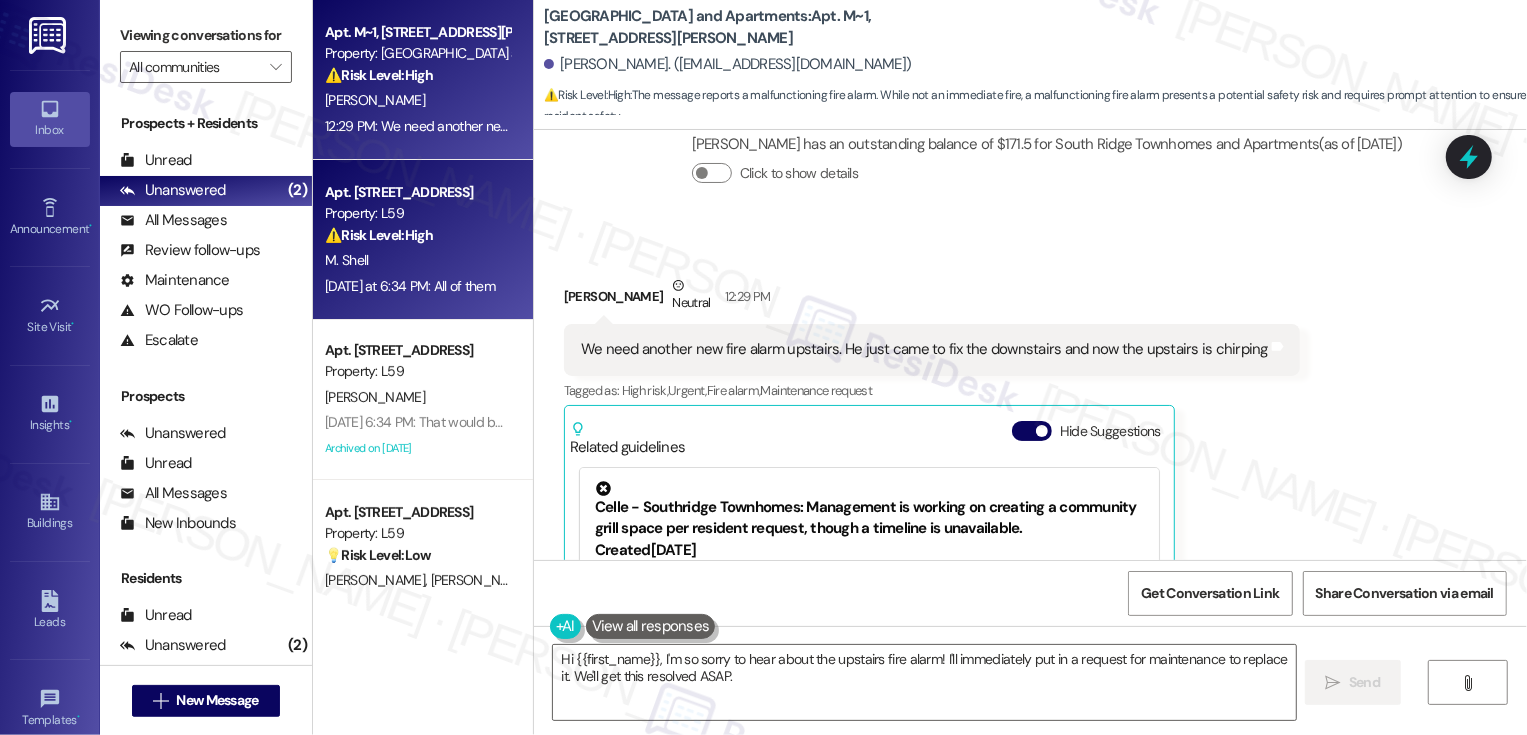 click on "Apt. [STREET_ADDRESS] Property: L59 ⚠️  Risk Level:  High The resident initially indicated a 'super bad' situation and is now reporting a complete loss of internet connectivity across all devices. While the initial message was vague, the subsequent clarification suggests a potentially significant disruption to essential services, justifying escalation to Tier 2 for urgent investigation and resolution. M. Shell [DATE] at 6:34 PM: All of them [DATE] at 6:34 PM: All of them" at bounding box center [423, 240] 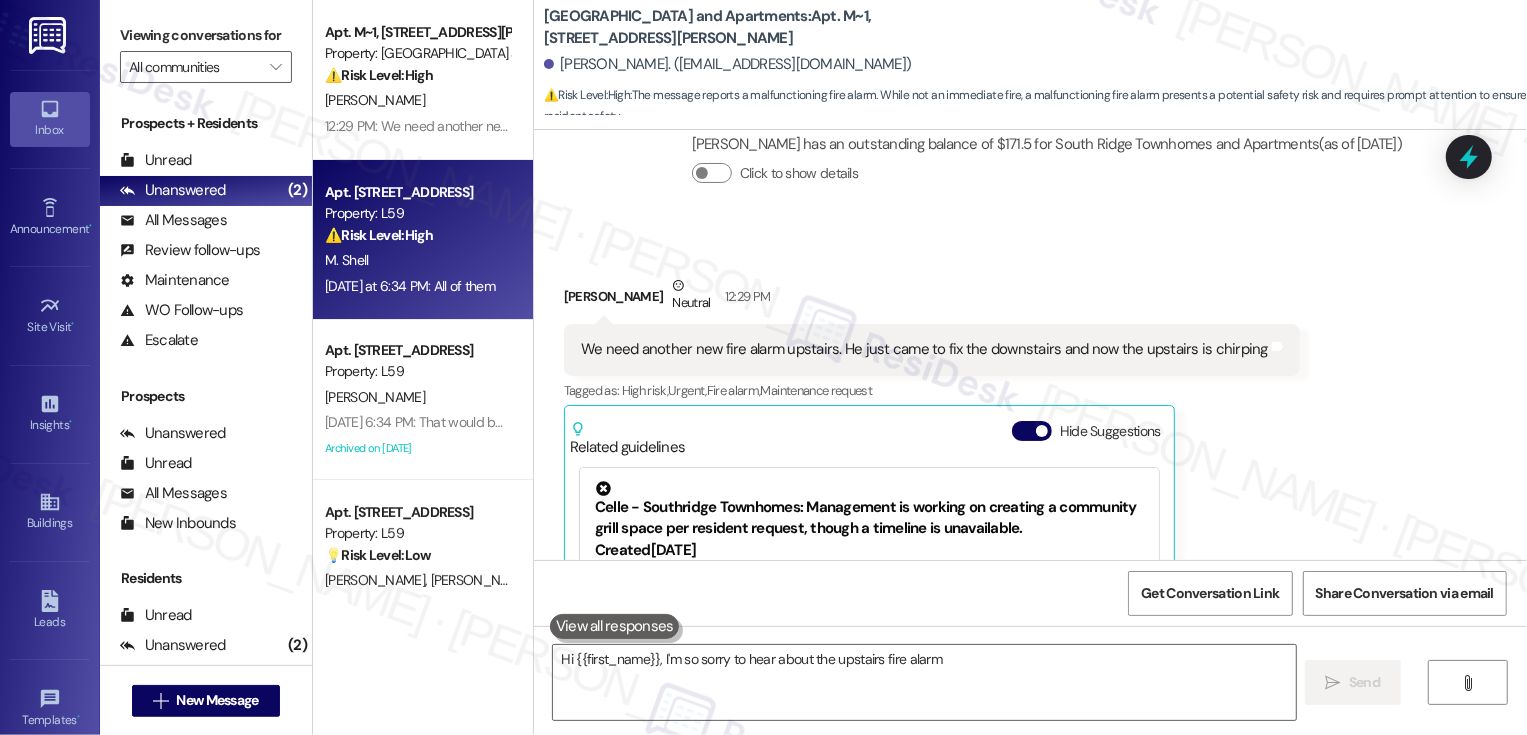 click on "Apt. [STREET_ADDRESS] Property: L59 ⚠️  Risk Level:  High The resident initially indicated a 'super bad' situation and is now reporting a complete loss of internet connectivity across all devices. While the initial message was vague, the subsequent clarification suggests a potentially significant disruption to essential services, justifying escalation to Tier 2 for urgent investigation and resolution. M. Shell [DATE] at 6:34 PM: All of them [DATE] at 6:34 PM: All of them" at bounding box center (423, 240) 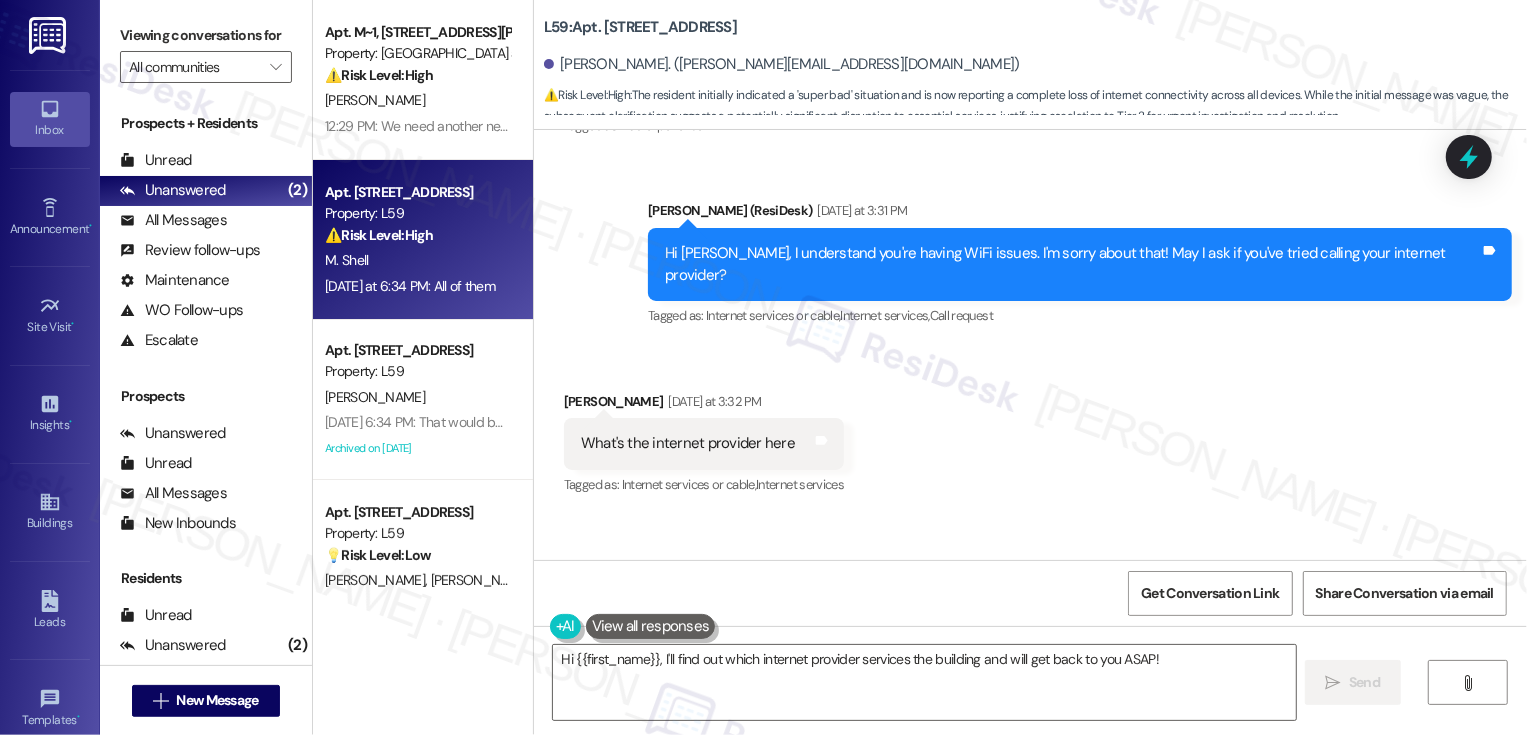 scroll, scrollTop: 2639, scrollLeft: 0, axis: vertical 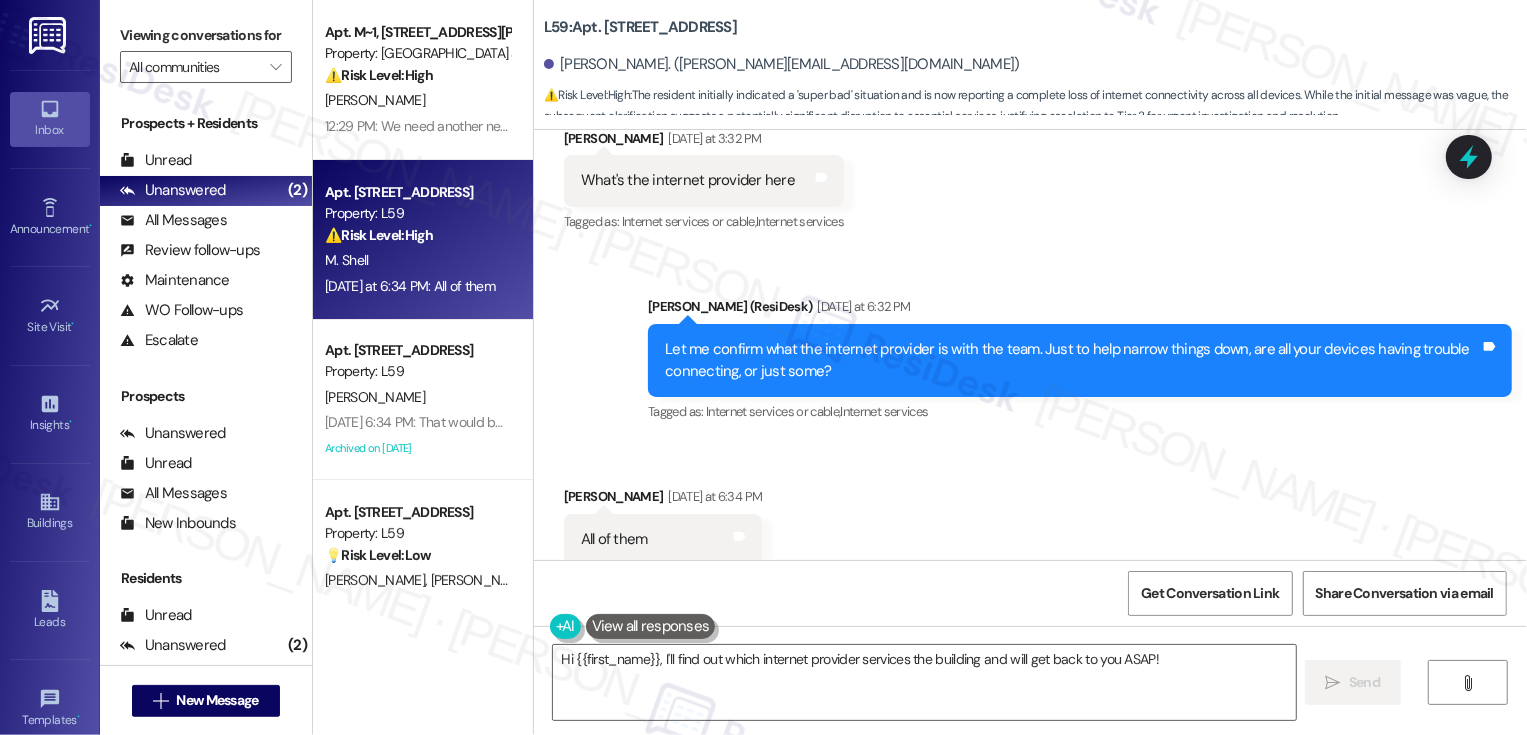 click on "Received via SMS [PERSON_NAME] [DATE] at 6:34 PM All of them Tags and notes" at bounding box center [1030, 510] 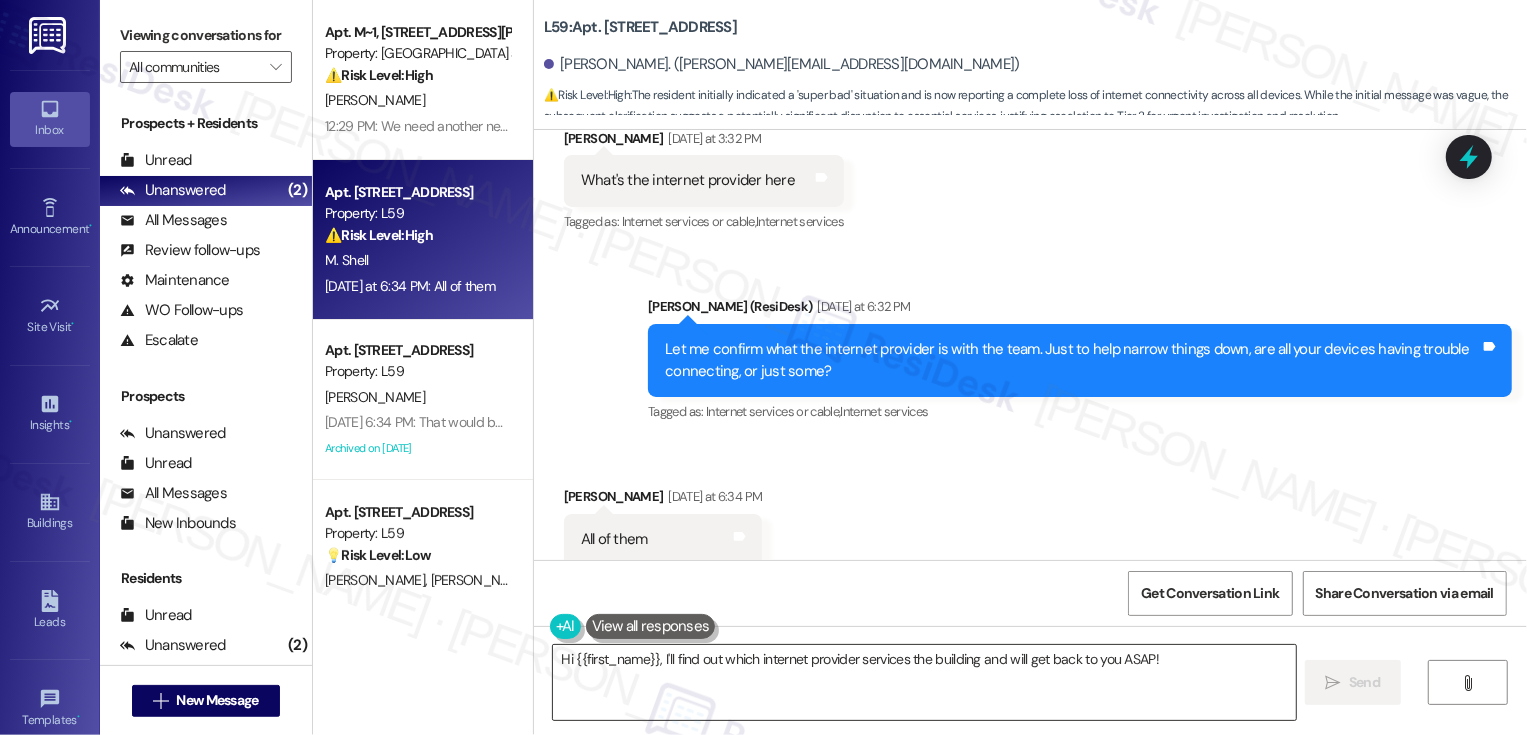 click on "Hi {{first_name}}, I'll find out which internet provider services the building and will get back to you ASAP!" at bounding box center [924, 682] 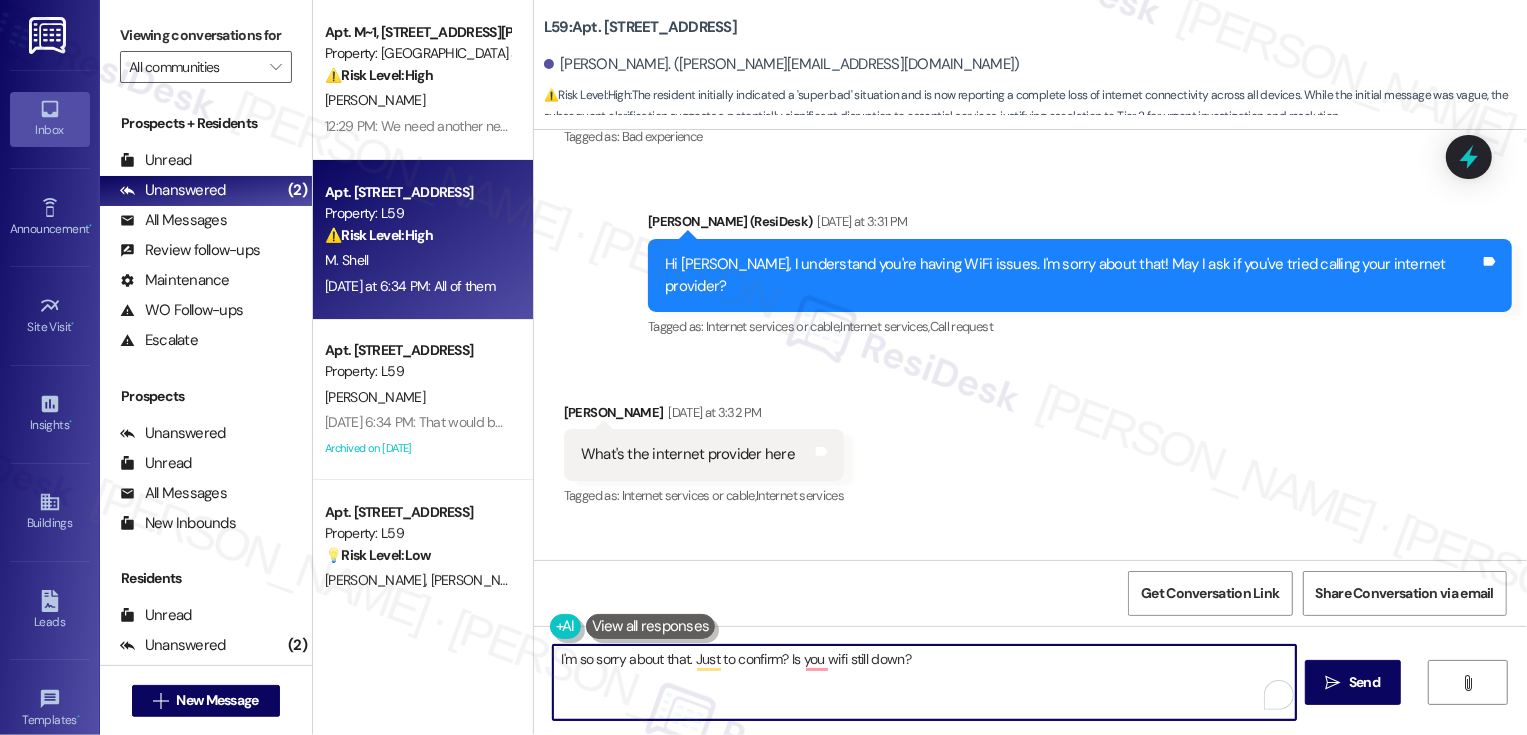 scroll, scrollTop: 2639, scrollLeft: 0, axis: vertical 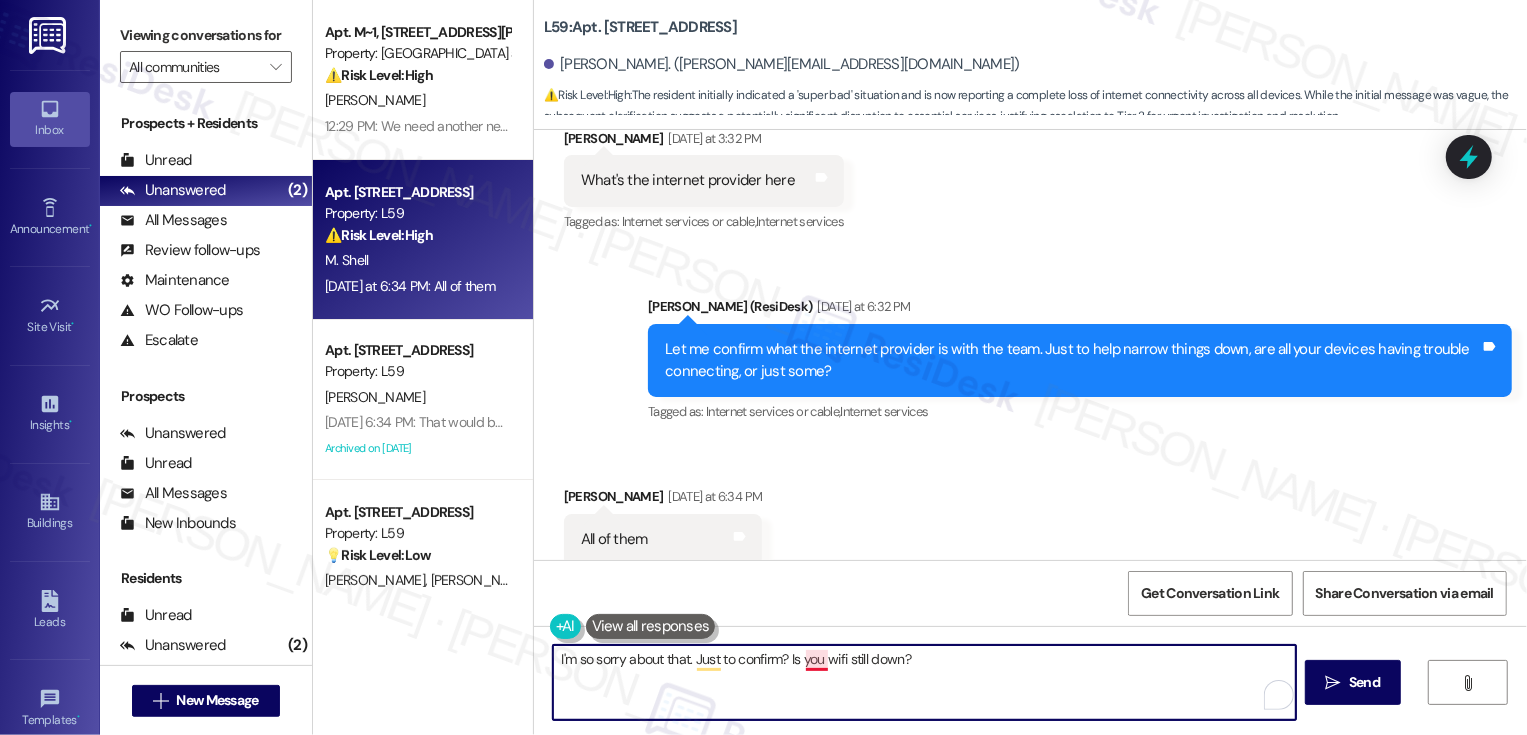 click on "I'm so sorry about that. Just to confirm? Is you wifi still down?" at bounding box center [924, 682] 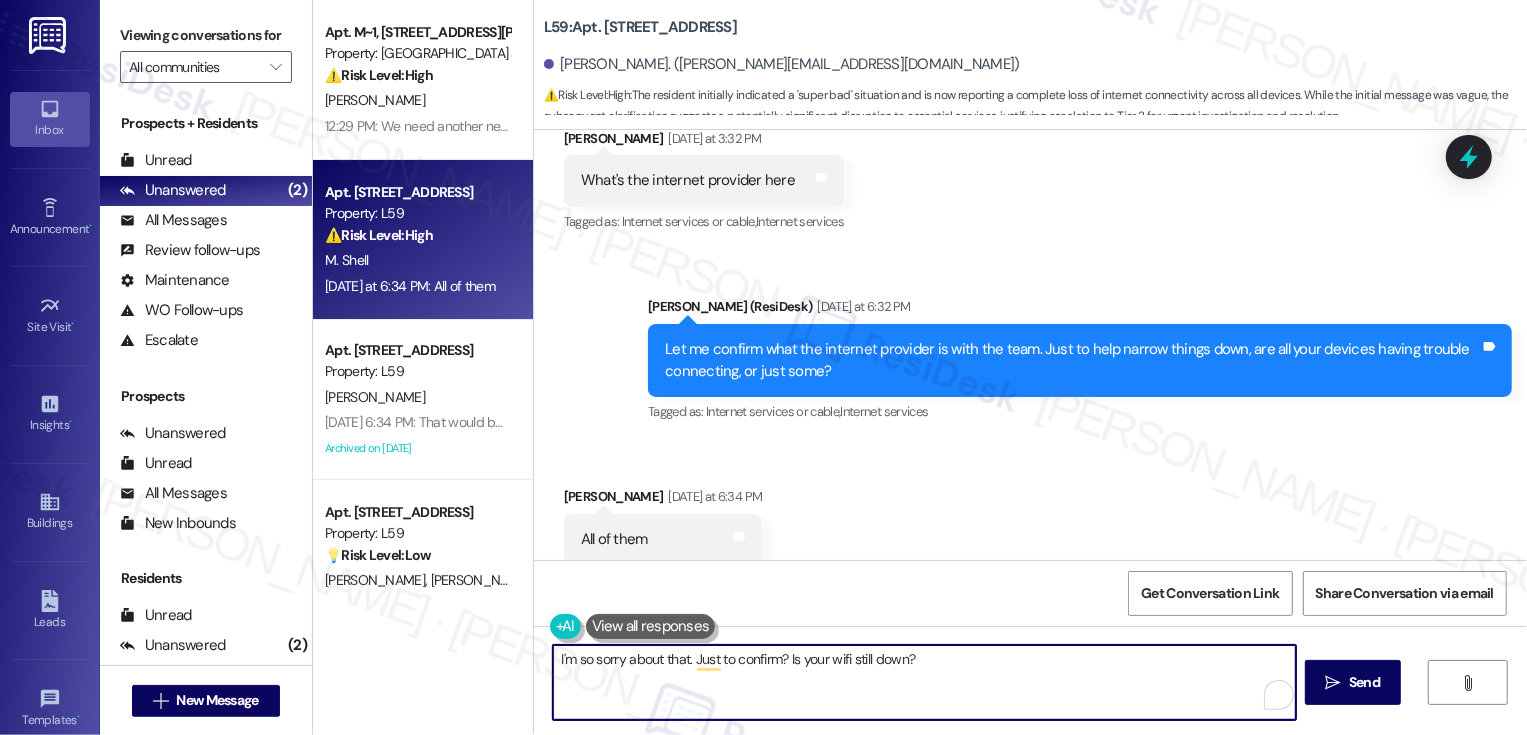click on "I'm so sorry about that. Just to confirm? Is your wifi still down?" at bounding box center [924, 682] 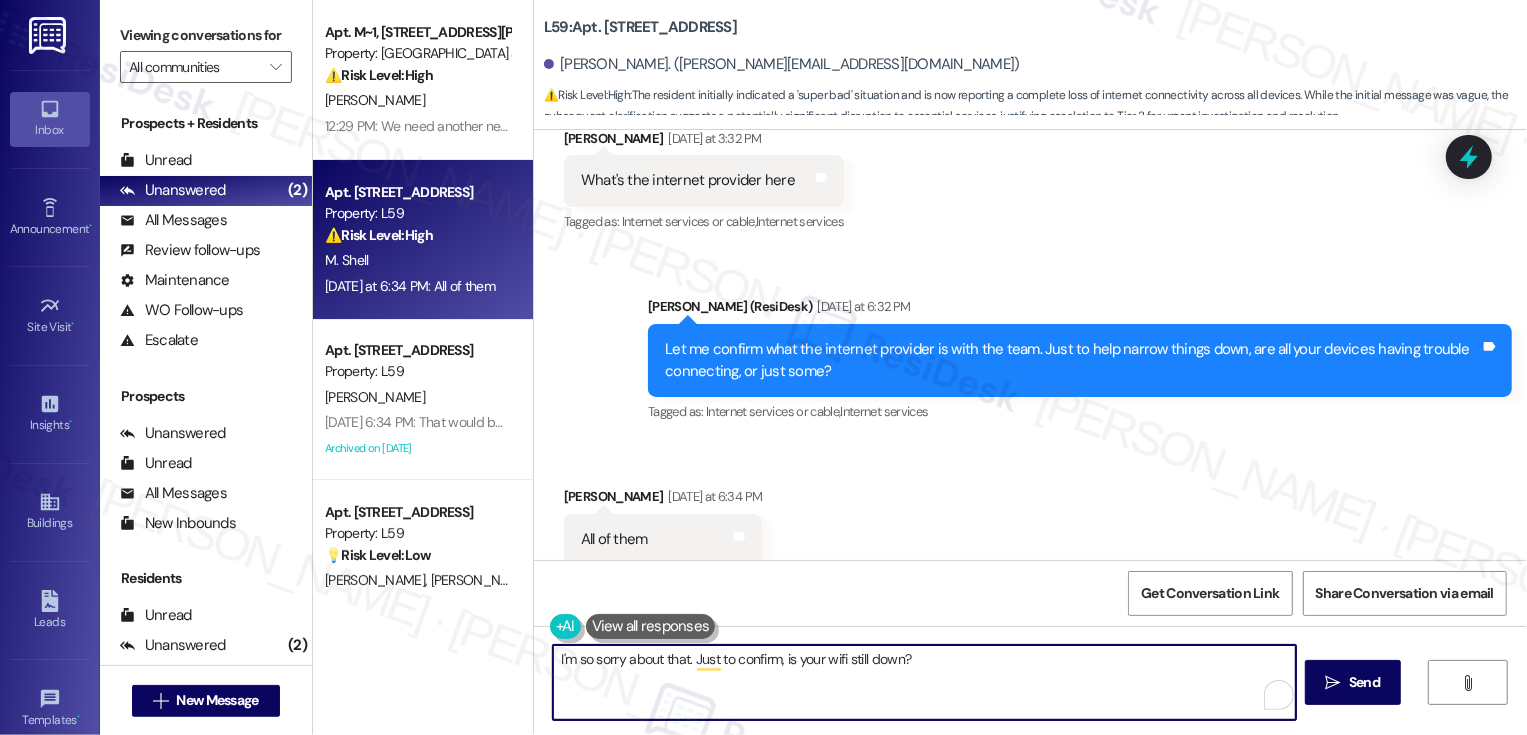 click on "I'm so sorry about that. Just to confirm, is your wifi still down?" at bounding box center [924, 682] 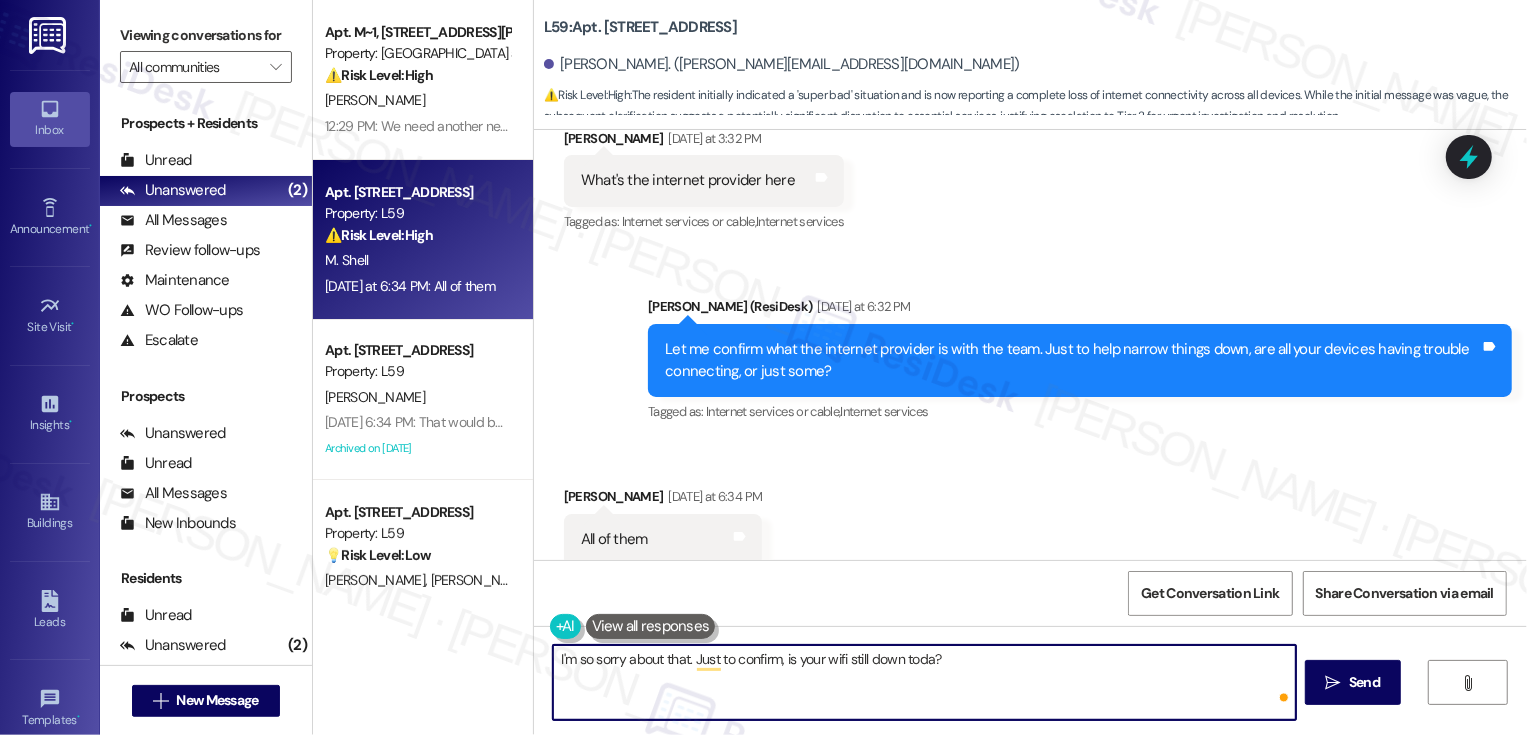type on "I'm so sorry about that. Just to confirm, is your wifi still down [DATE]?" 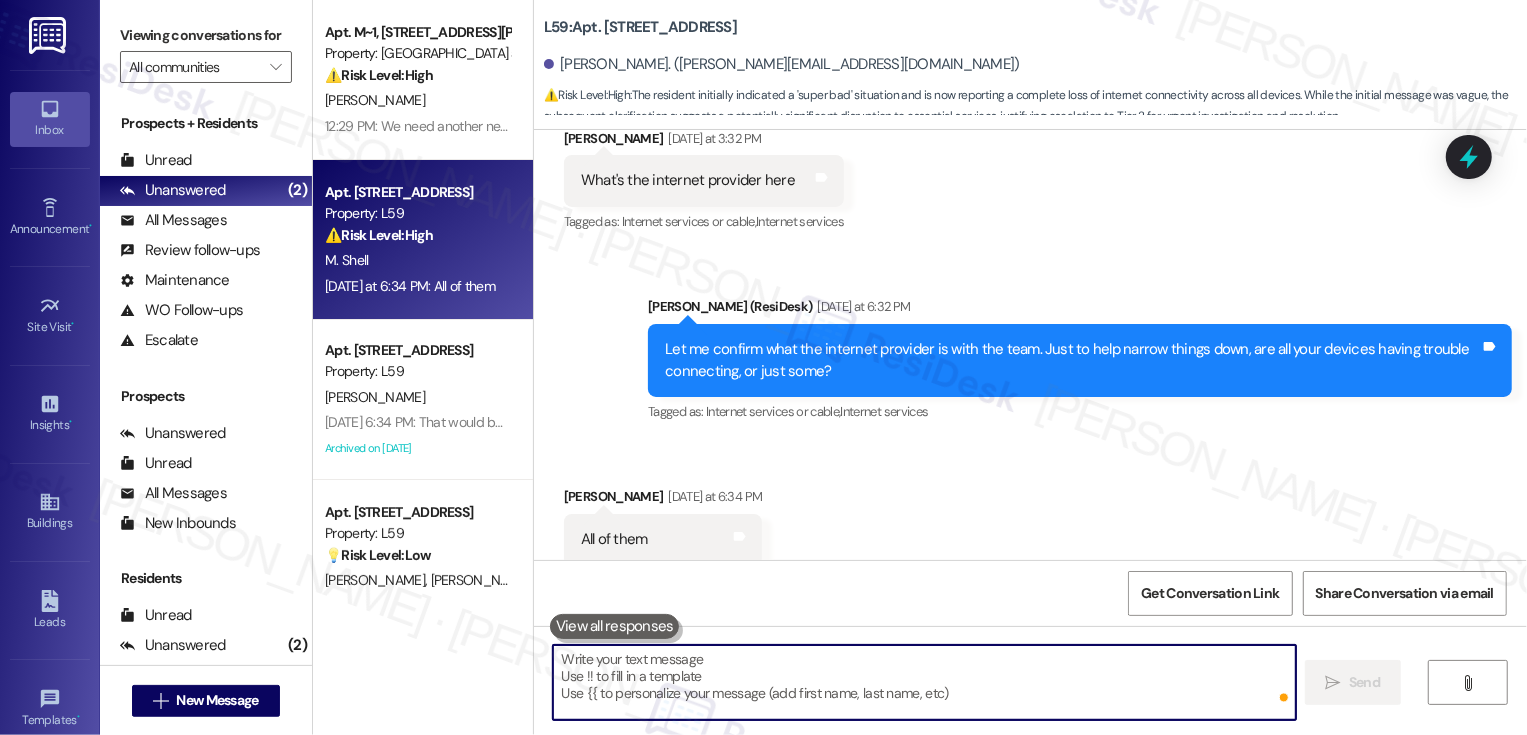 scroll, scrollTop: 2778, scrollLeft: 0, axis: vertical 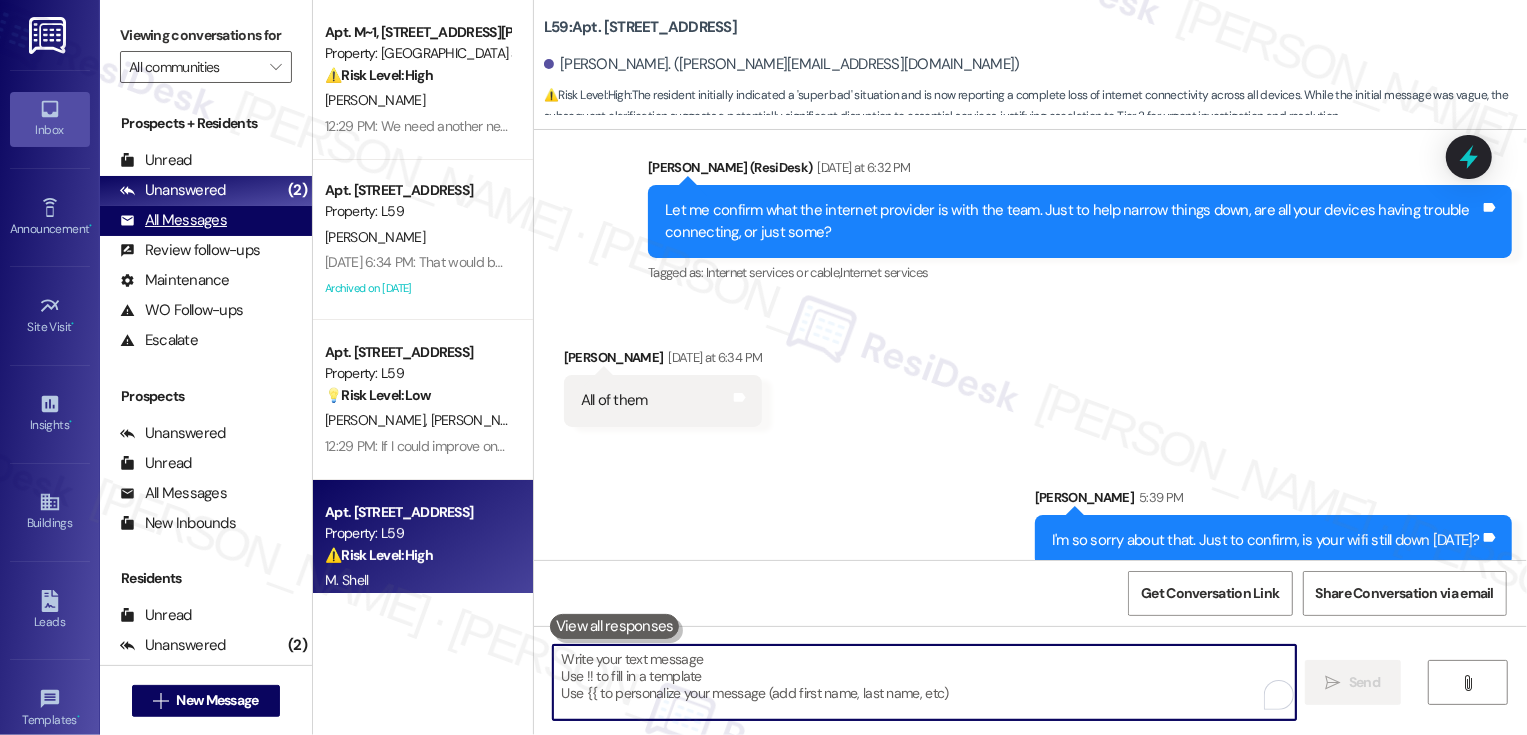 type 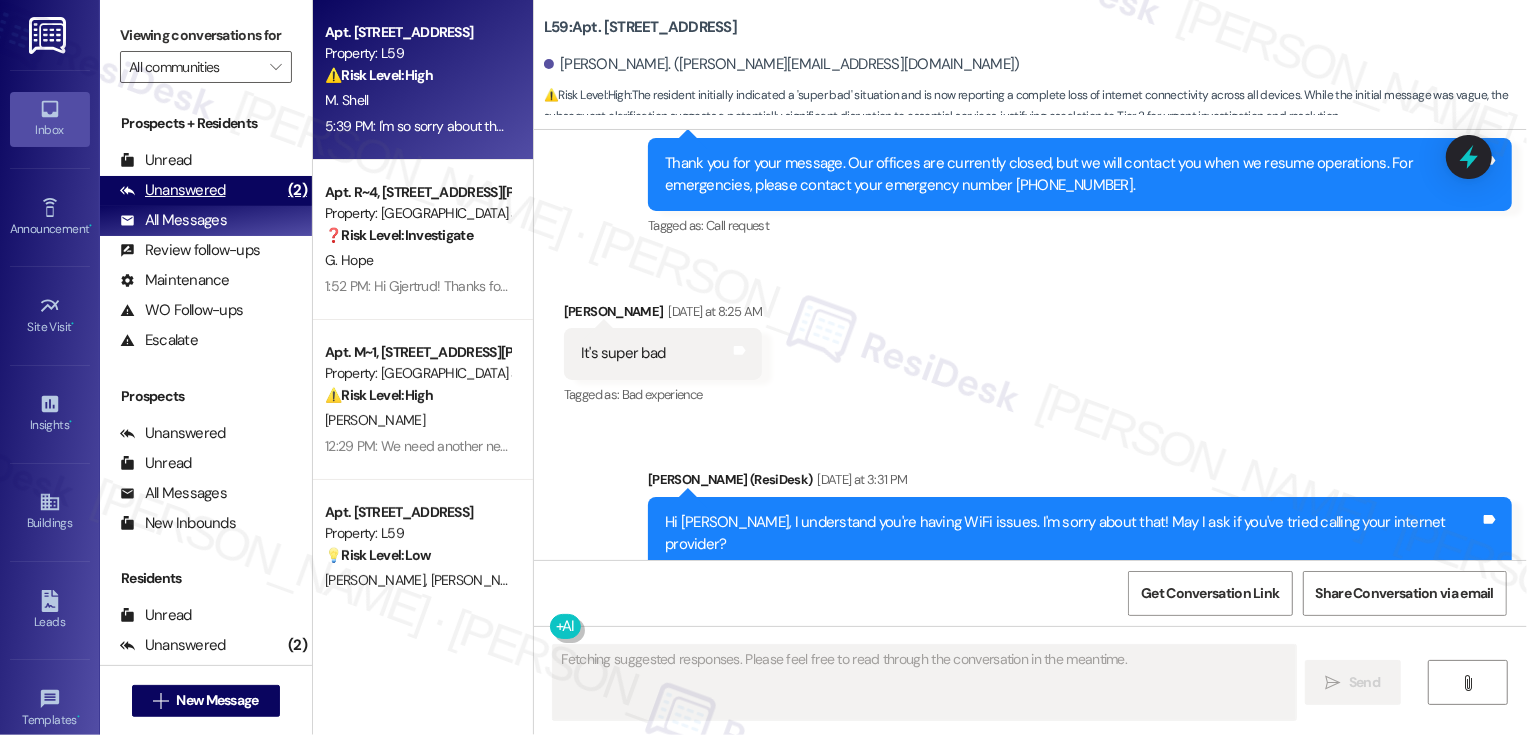 scroll, scrollTop: 2638, scrollLeft: 0, axis: vertical 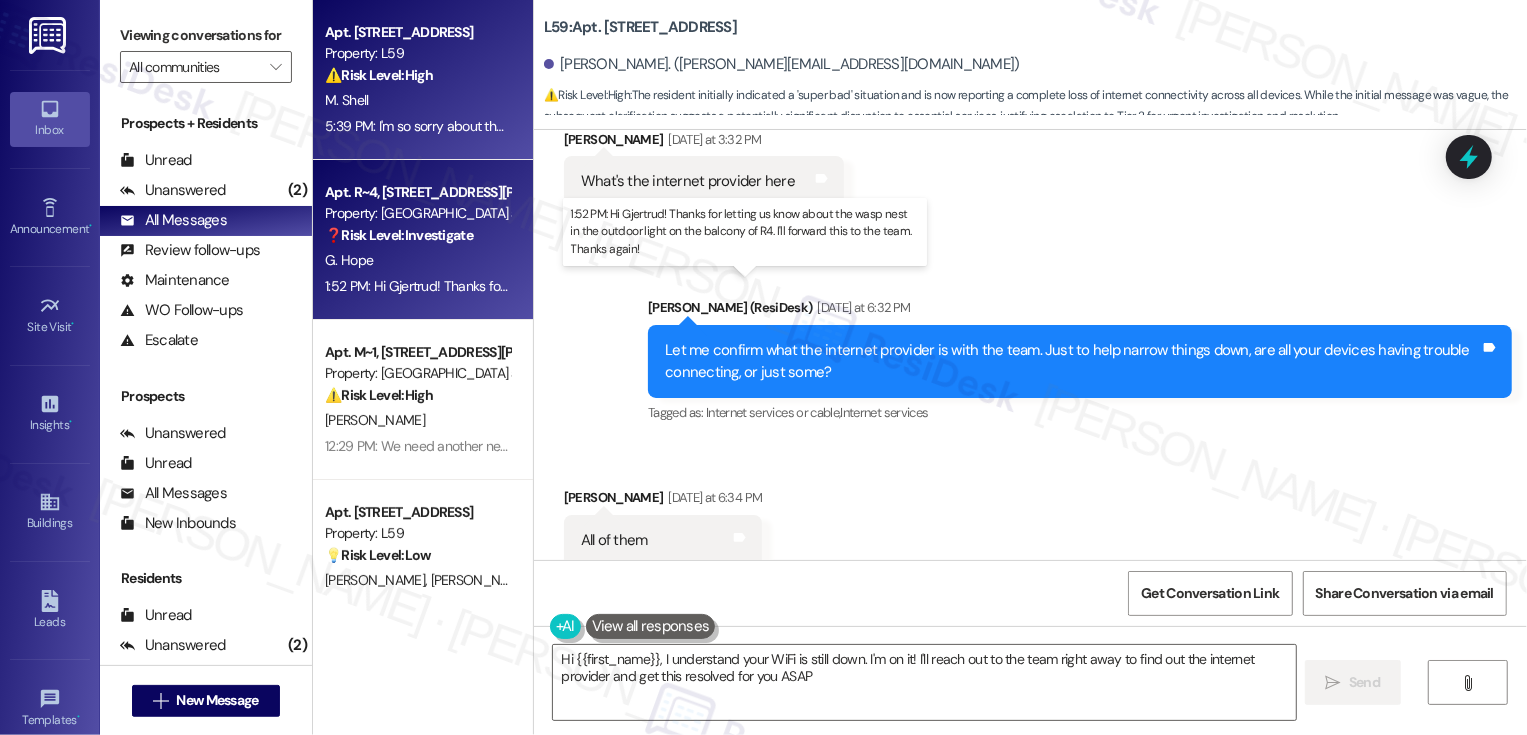 type on "Hi {{first_name}}, I understand your WiFi is still down. I'm on it! I'll reach out to the team right away to find out the internet provider and get this resolved for you ASAP." 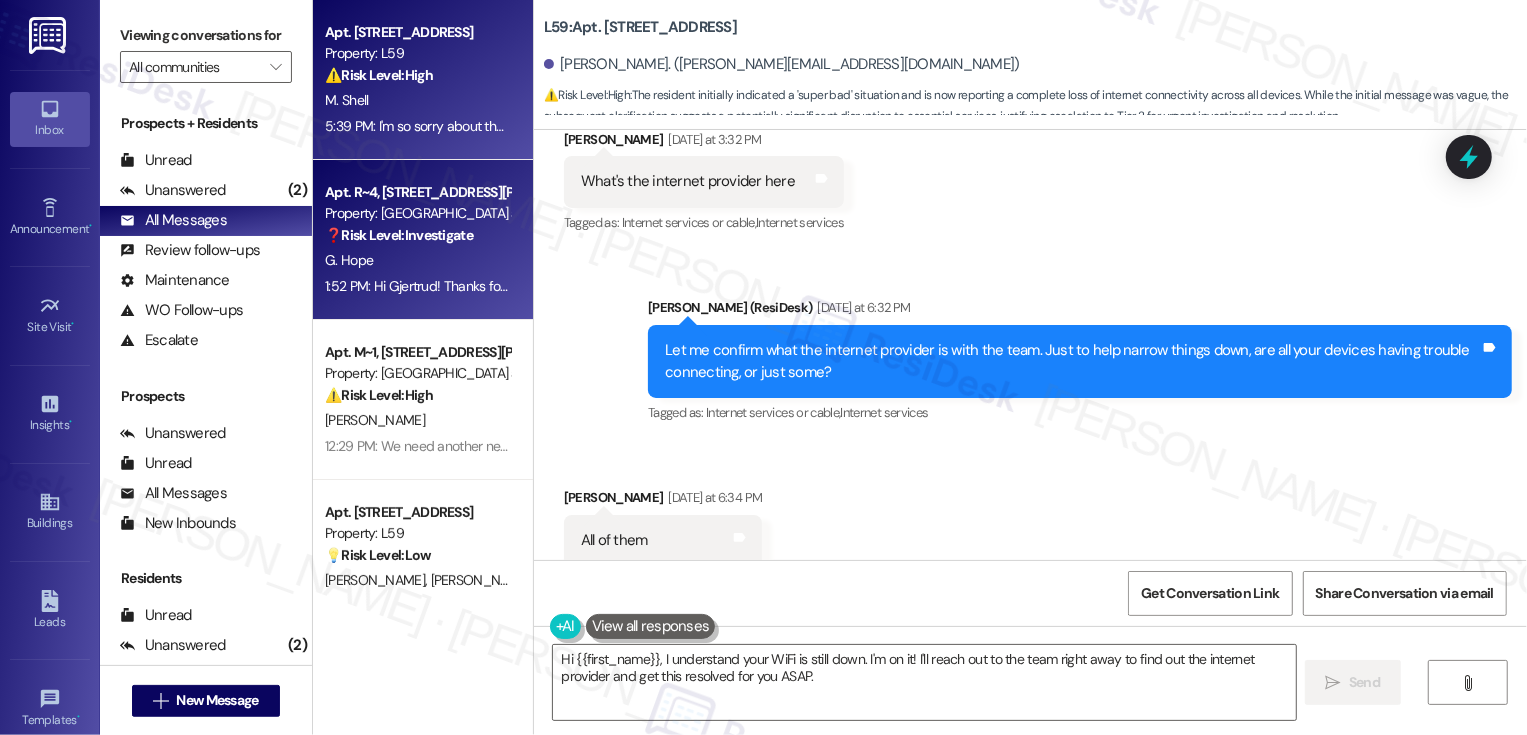click on "G. Hope" at bounding box center (417, 260) 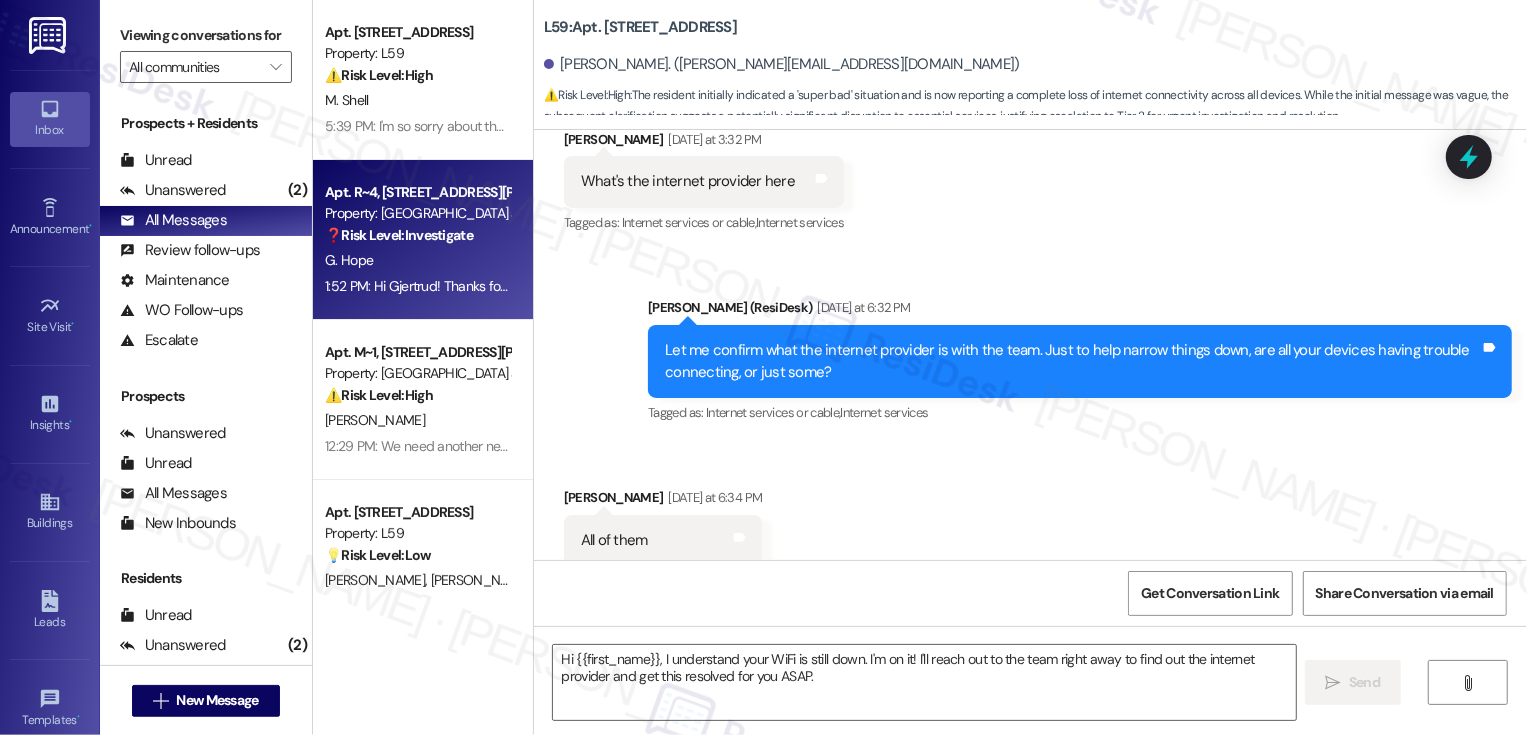 type on "Fetching suggested responses. Please feel free to read through the conversation in the meantime." 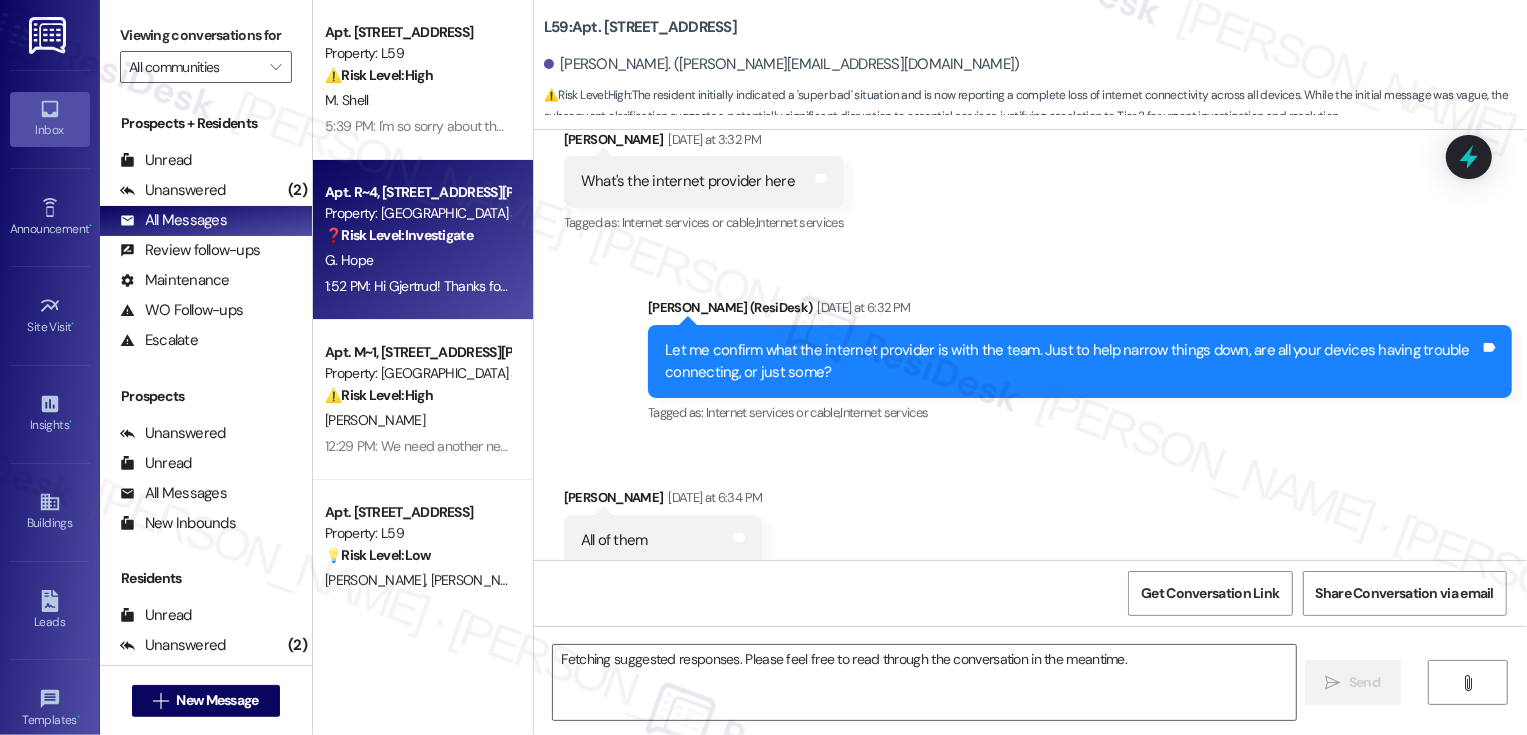 click on "G. Hope" at bounding box center [417, 260] 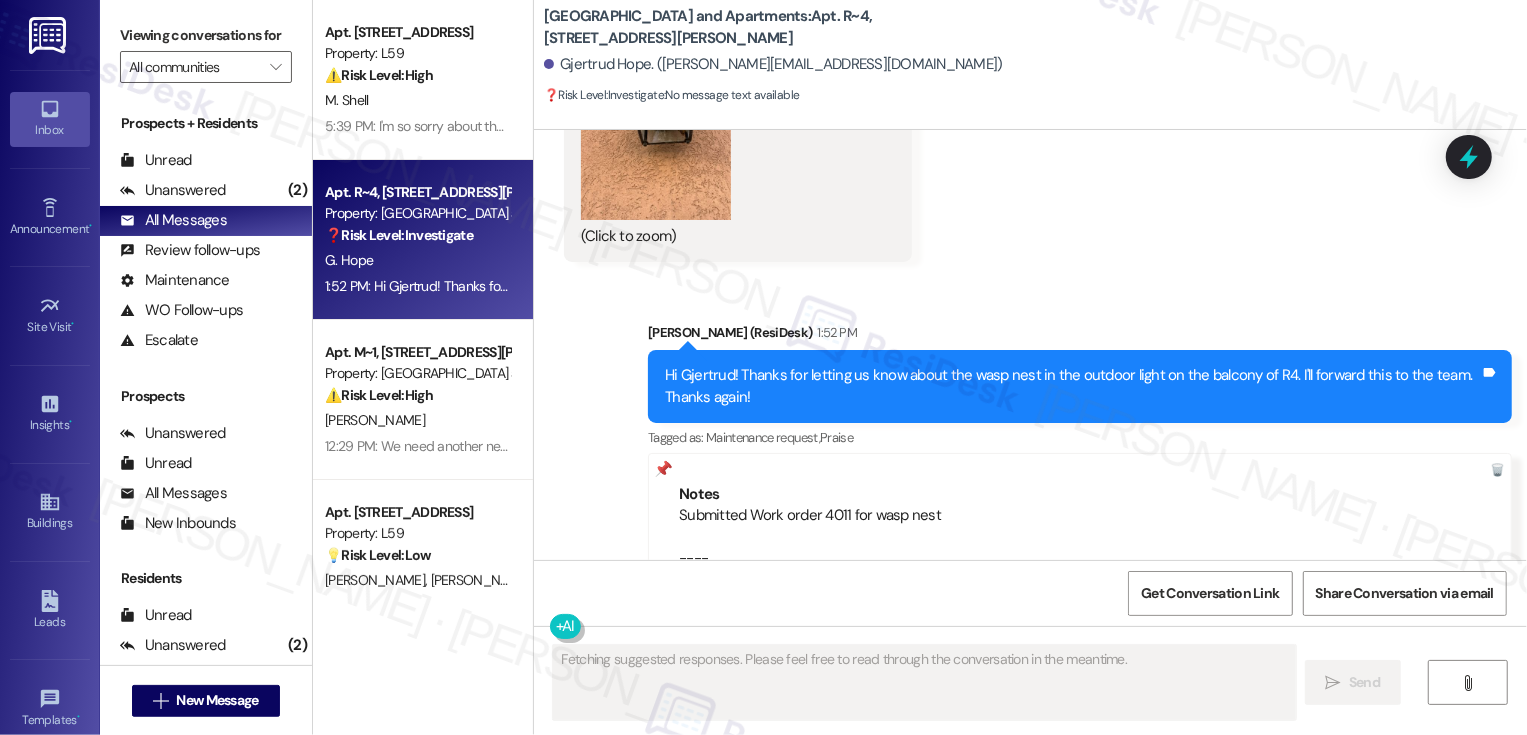 scroll, scrollTop: 1520, scrollLeft: 0, axis: vertical 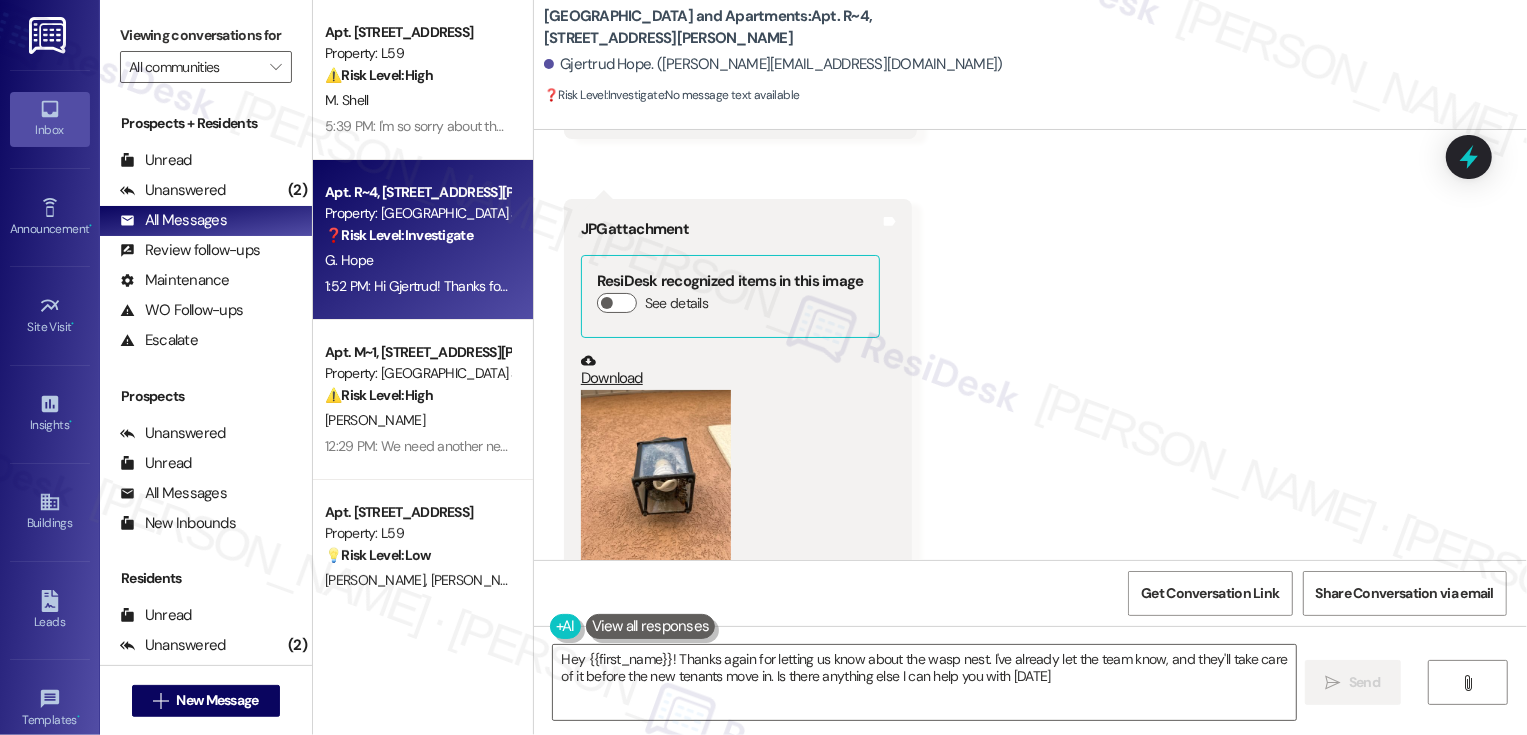 type on "Hey {{first_name}}! Thanks again for letting us know about the wasp nest. I've already let the team know, and they'll take care of it before the new tenants move in. Is there anything else I can help you with [DATE]?" 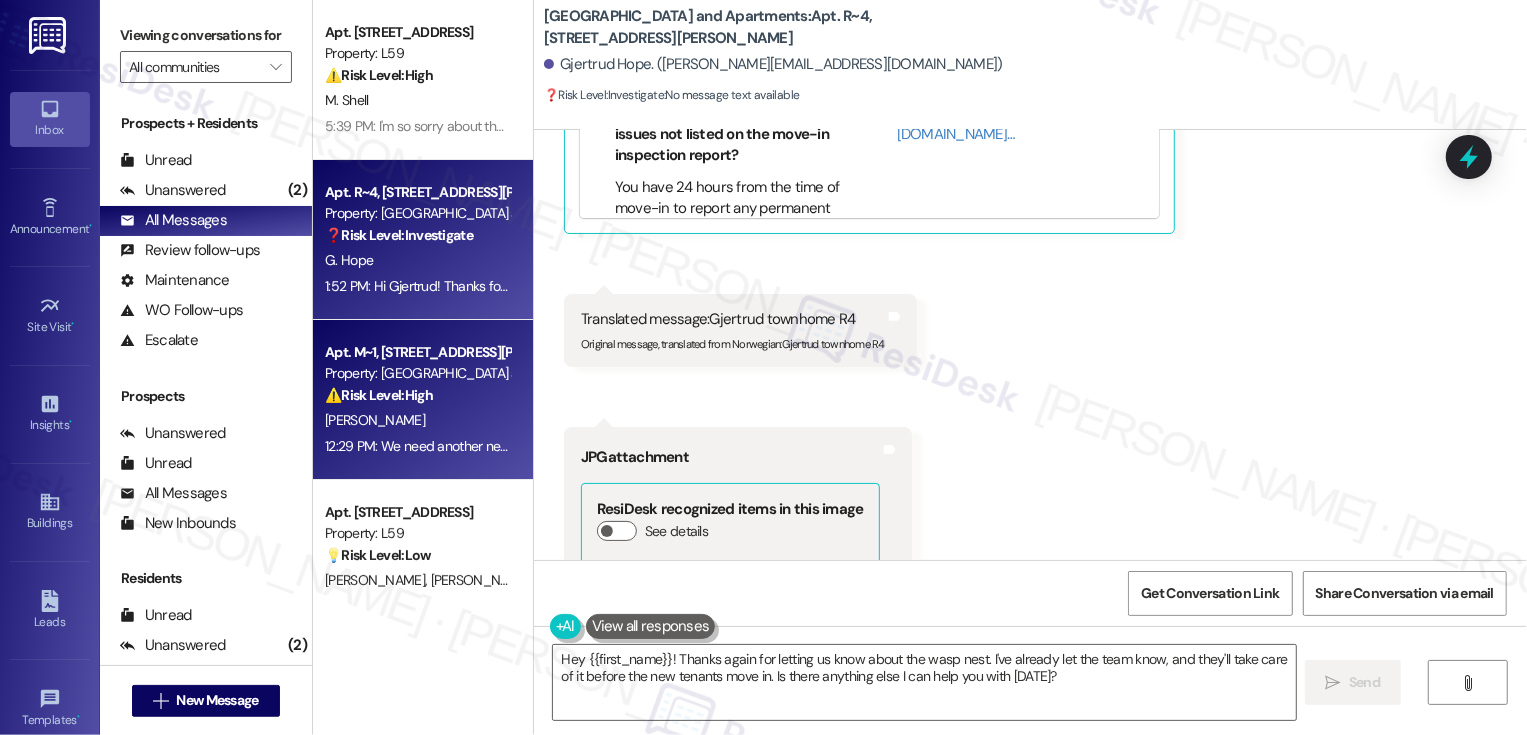 scroll, scrollTop: 840, scrollLeft: 0, axis: vertical 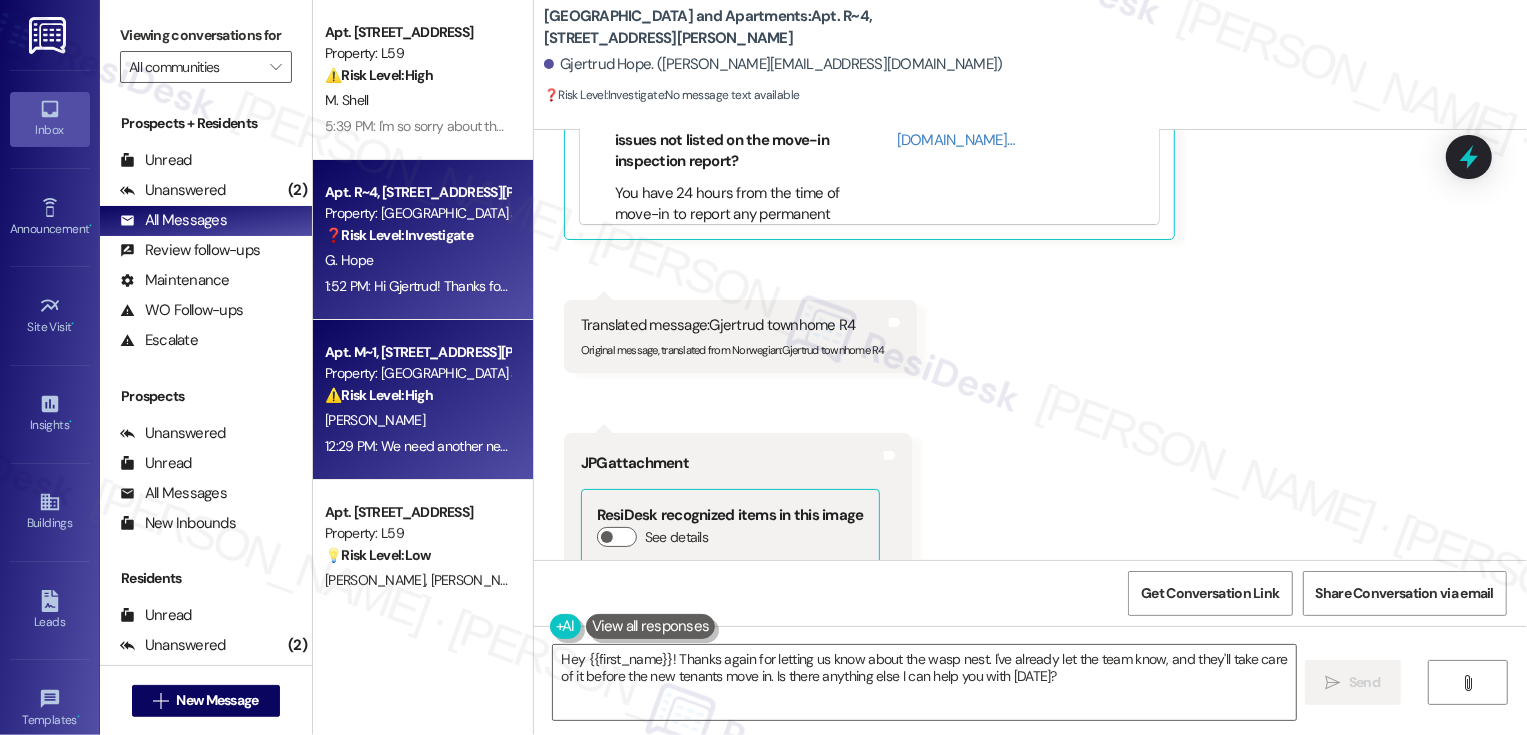 click on "Apt. M~1, [STREET_ADDRESS][PERSON_NAME]" at bounding box center (417, 352) 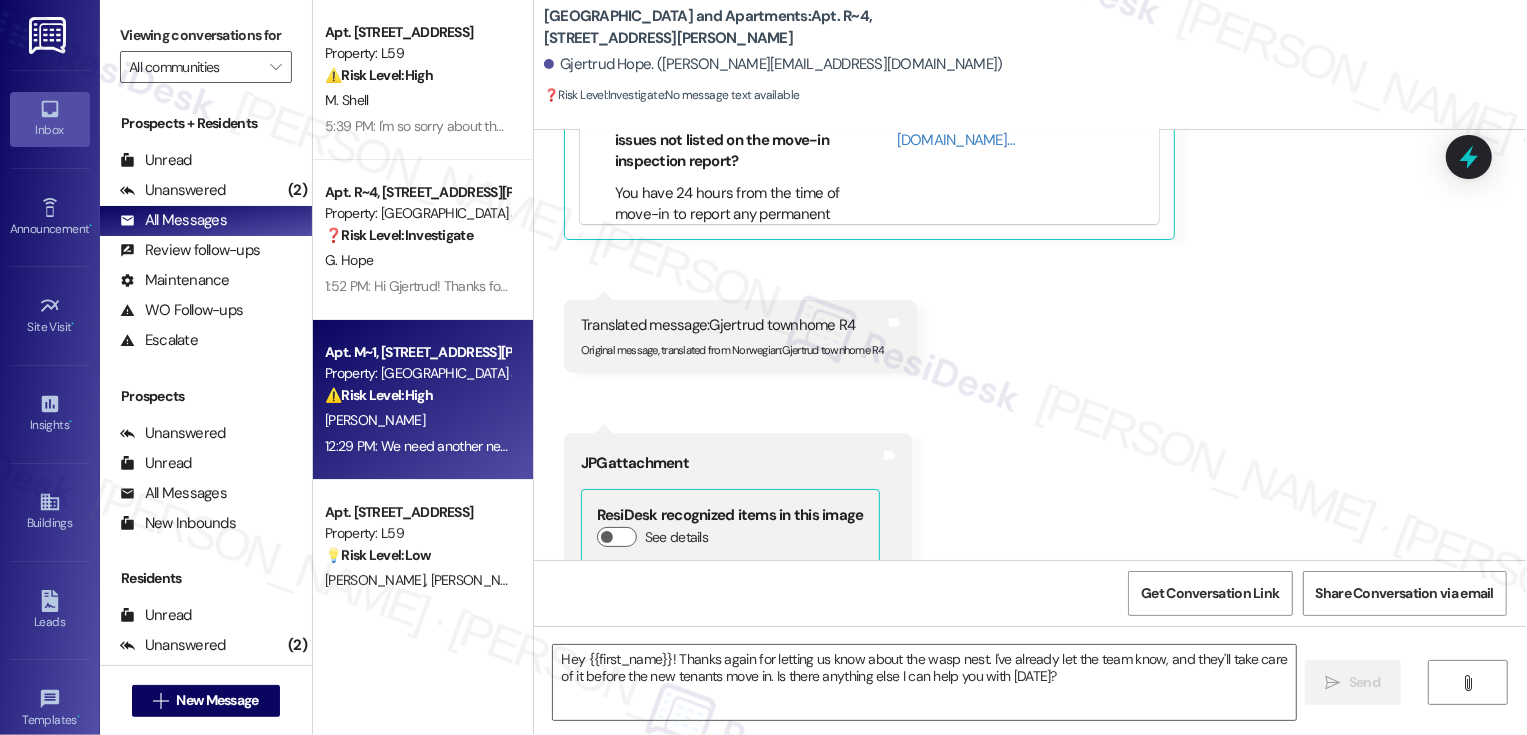type on "Fetching suggested responses. Please feel free to read through the conversation in the meantime." 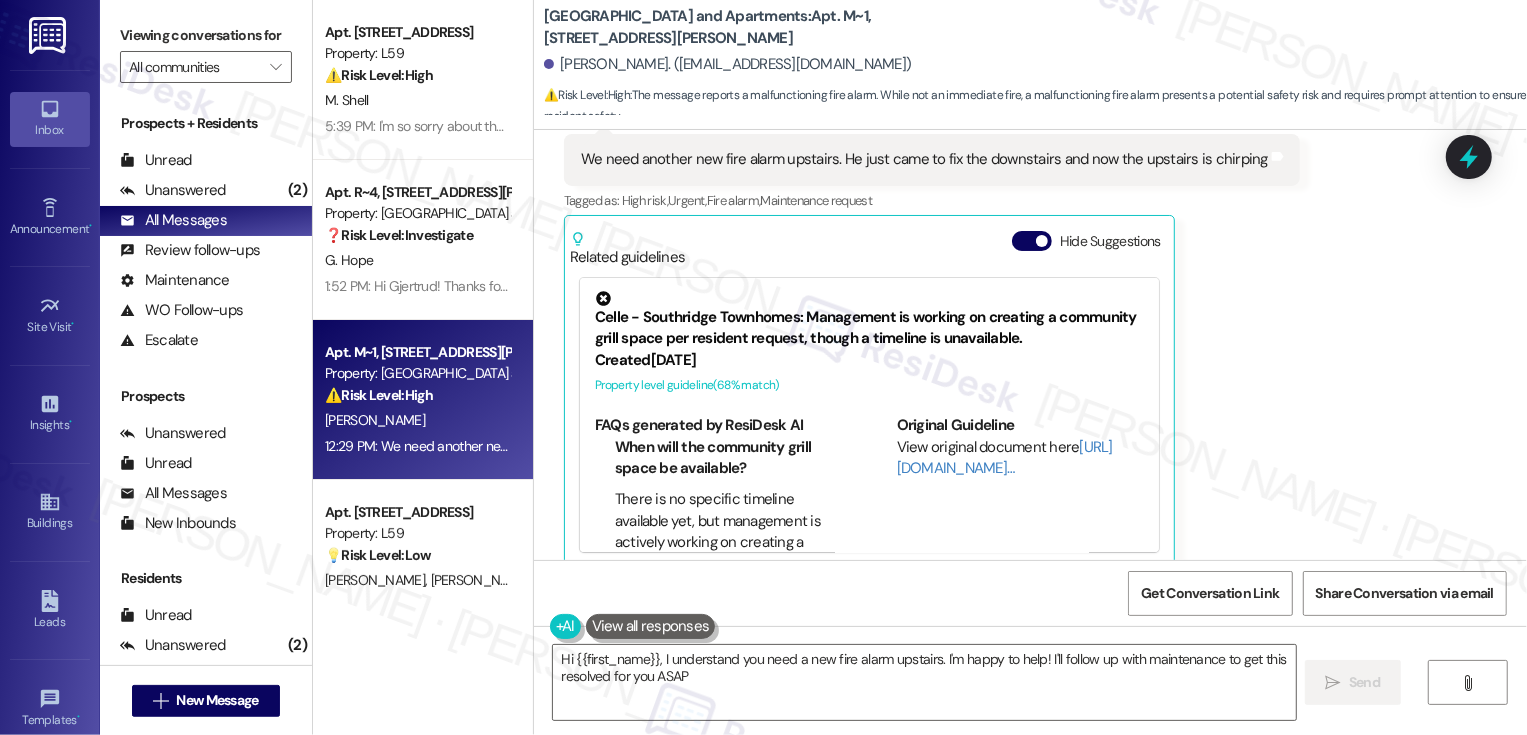 type on "Hi {{first_name}}, I understand you need a new fire alarm upstairs. I'm happy to help! I'll follow up with maintenance to get this resolved for you ASAP." 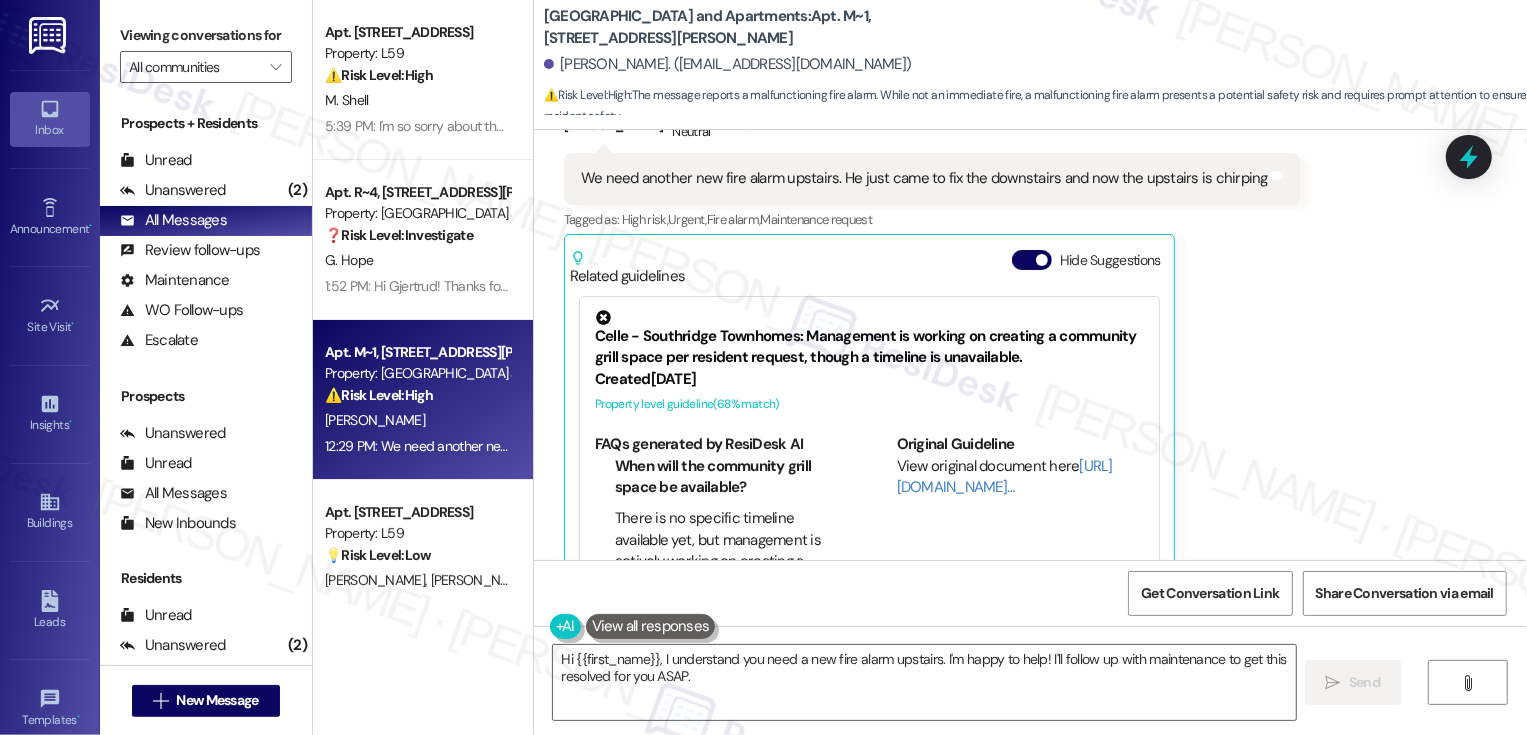 scroll, scrollTop: 4831, scrollLeft: 0, axis: vertical 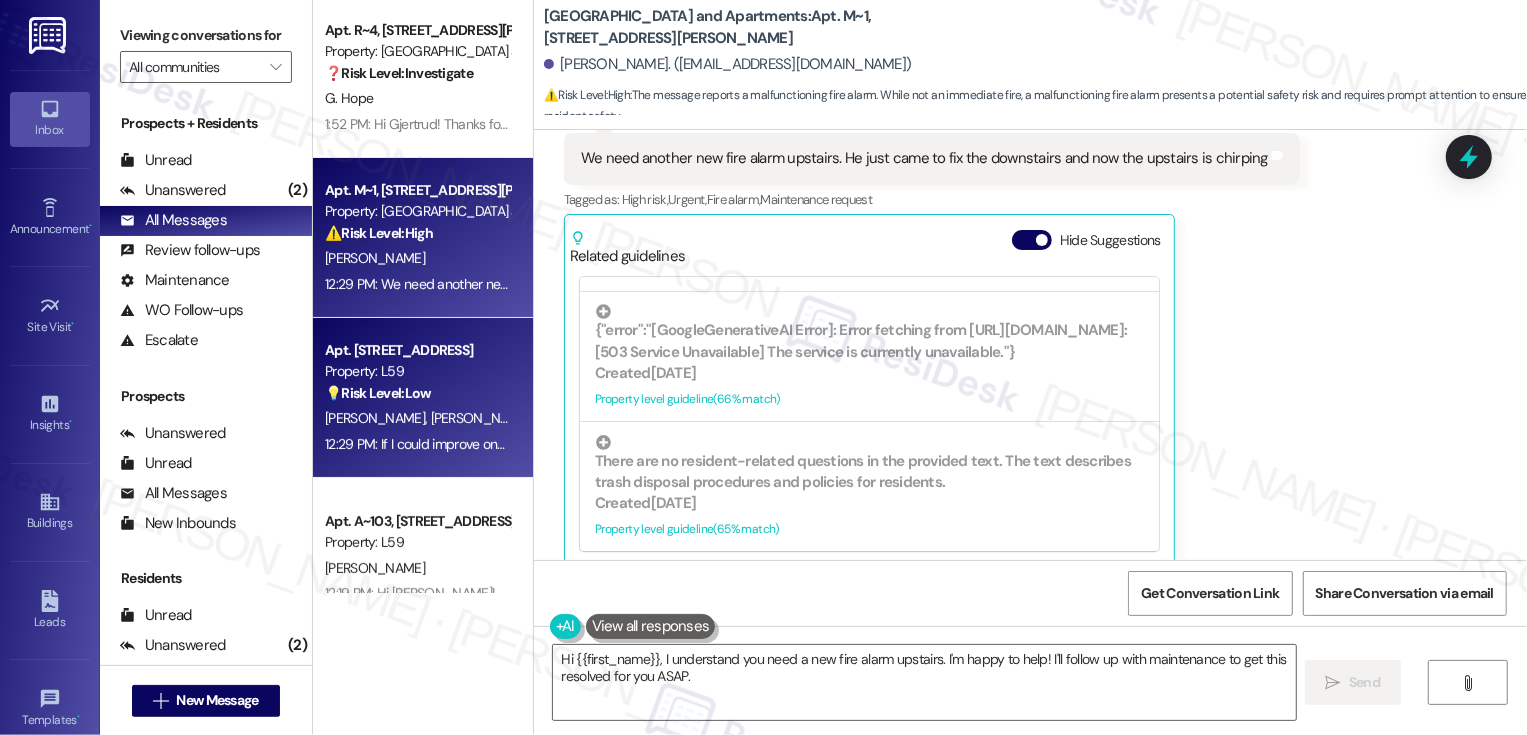 click on "[PERSON_NAME] [PERSON_NAME]" at bounding box center [417, 418] 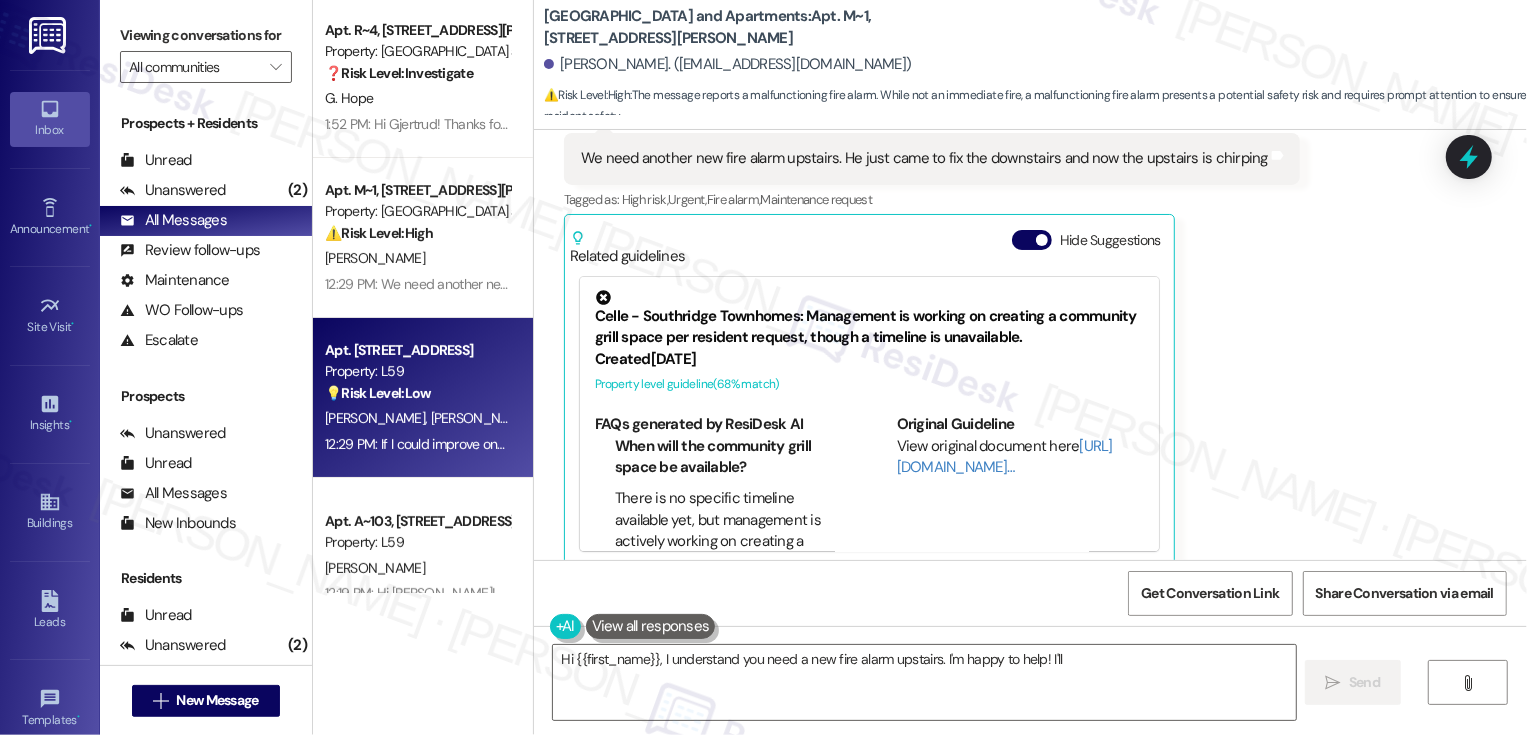 type on "Hi {{first_name}}, I understand you need a new fire alarm upstairs. I'm happy to help! I'll" 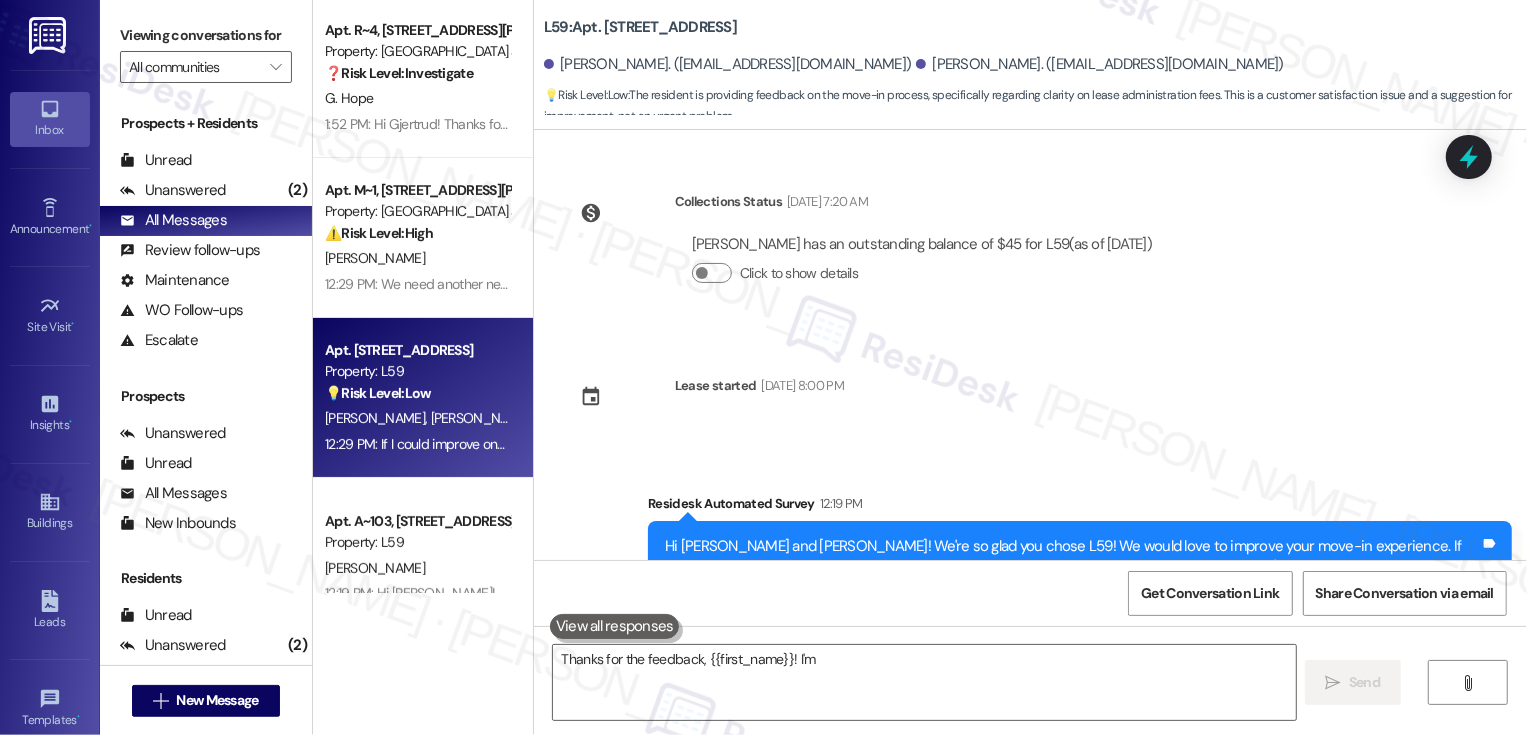 scroll, scrollTop: 264, scrollLeft: 0, axis: vertical 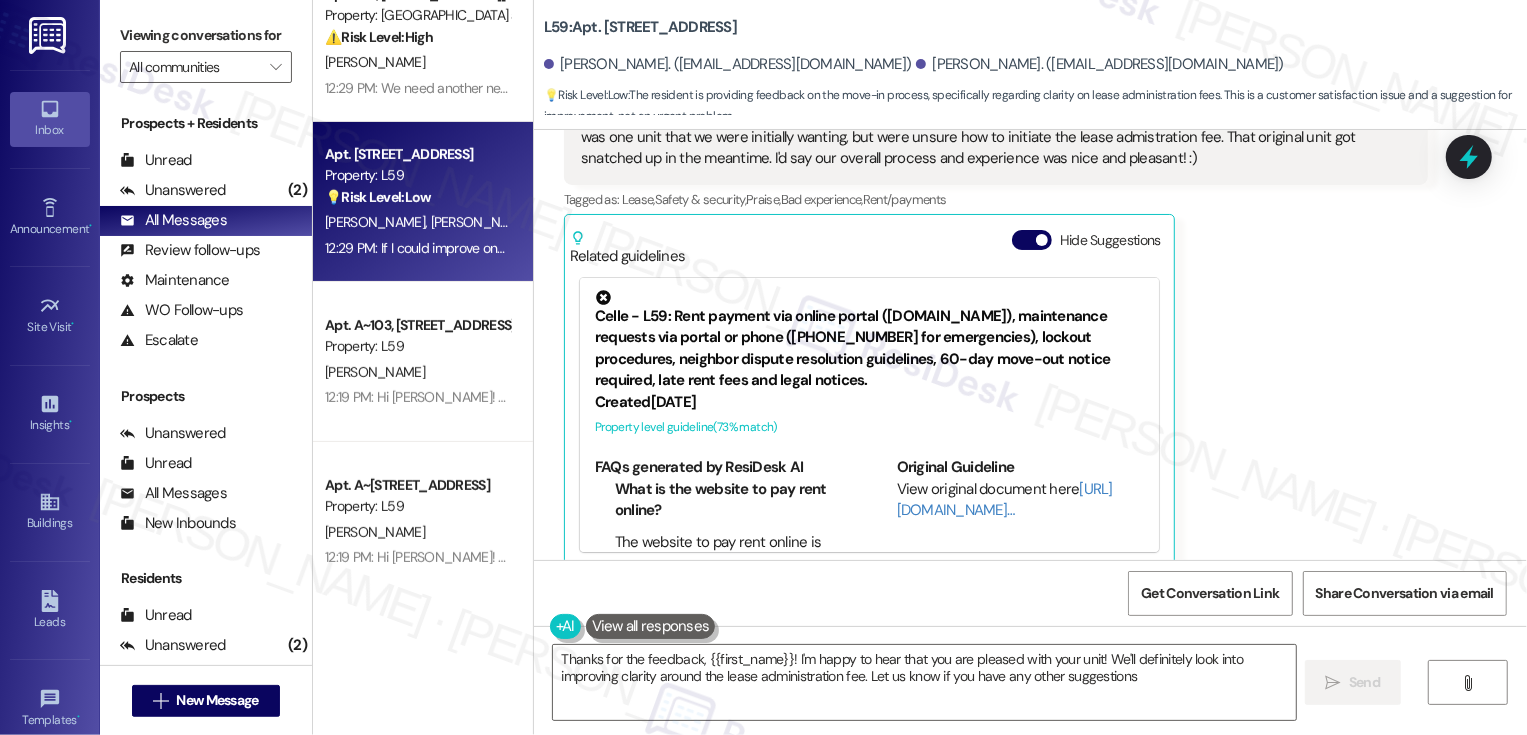 type on "Thanks for the feedback, {{first_name}}! I'm happy to hear that you are pleased with your unit! We'll definitely look into improving clarity around the lease administration fee. Let us know if you have any other suggestions!" 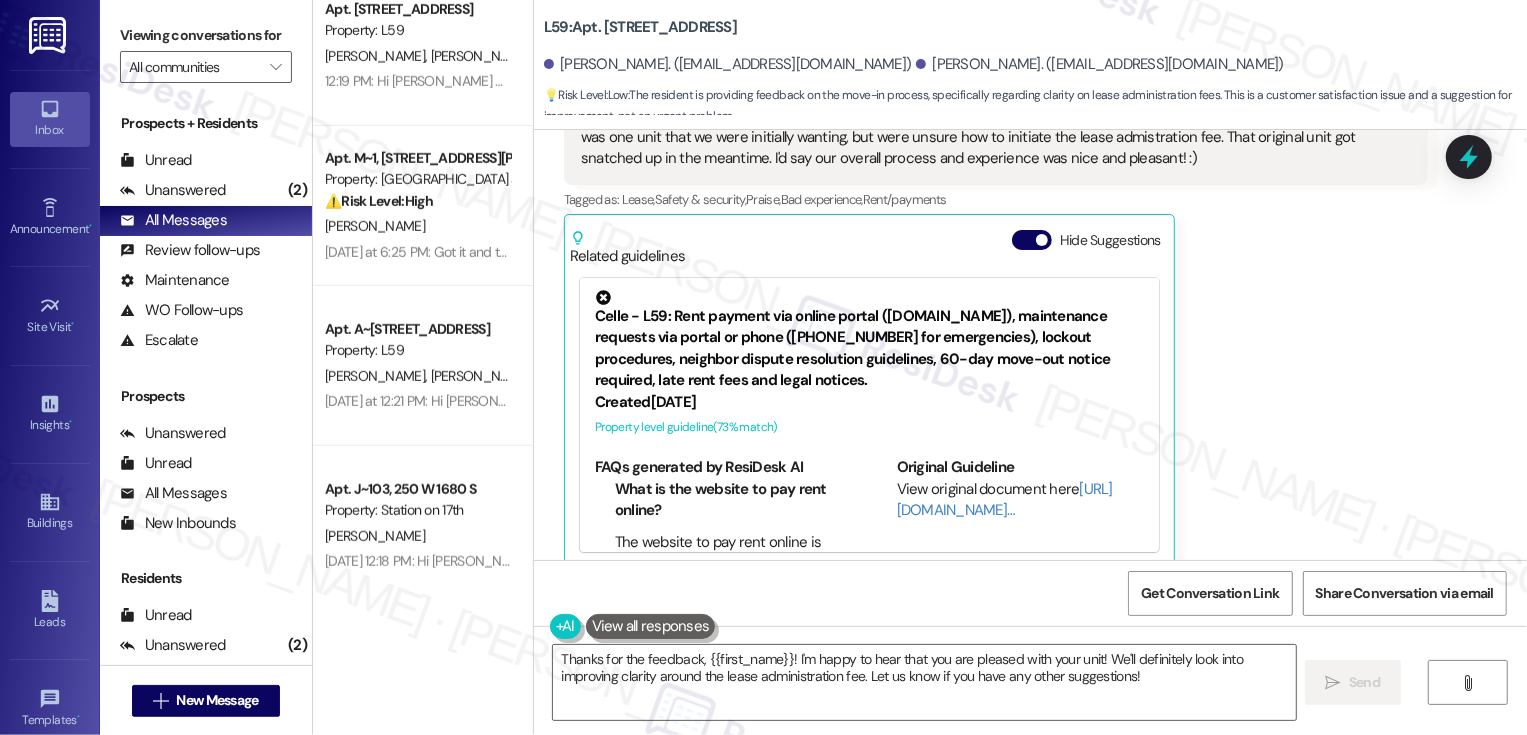 scroll, scrollTop: 993, scrollLeft: 0, axis: vertical 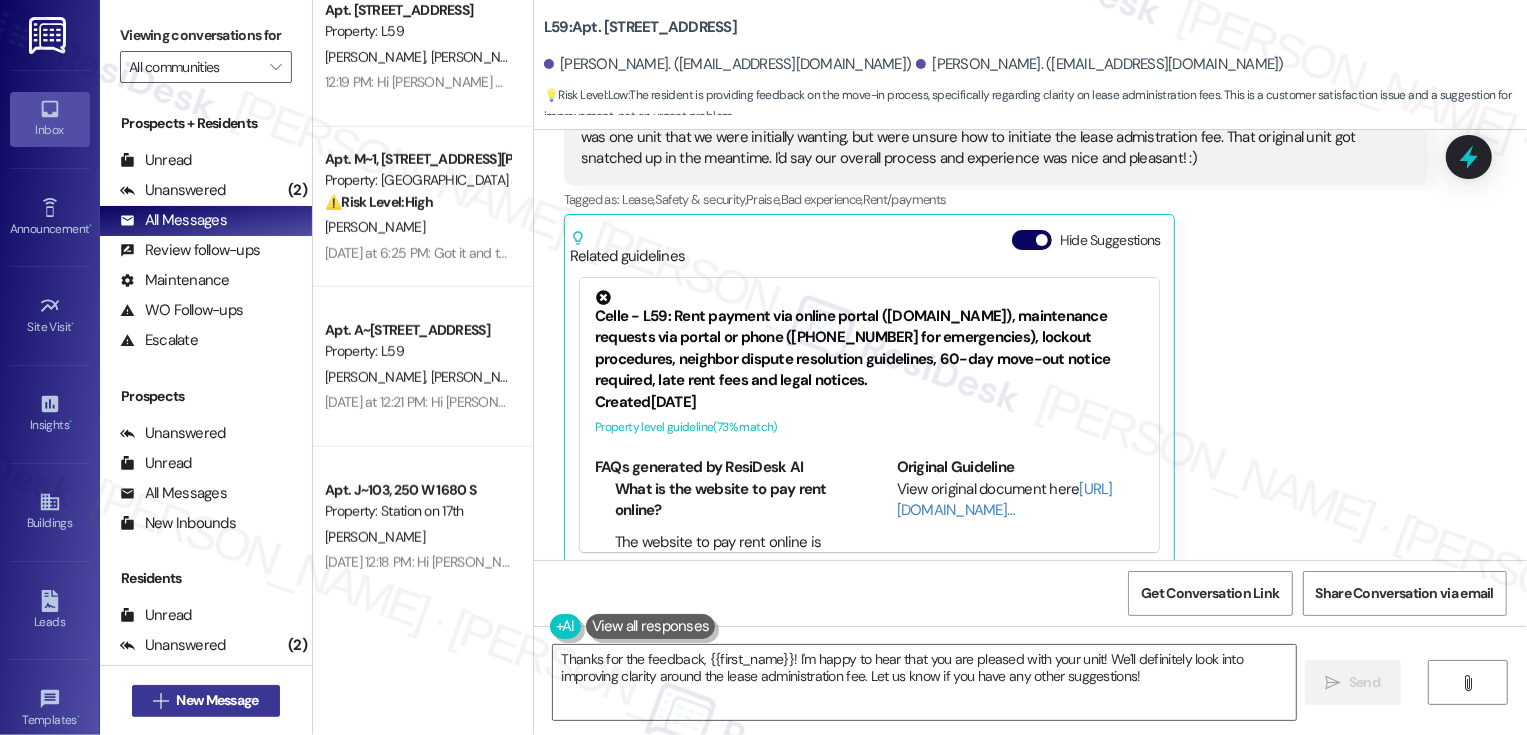 click on "New Message" at bounding box center (217, 700) 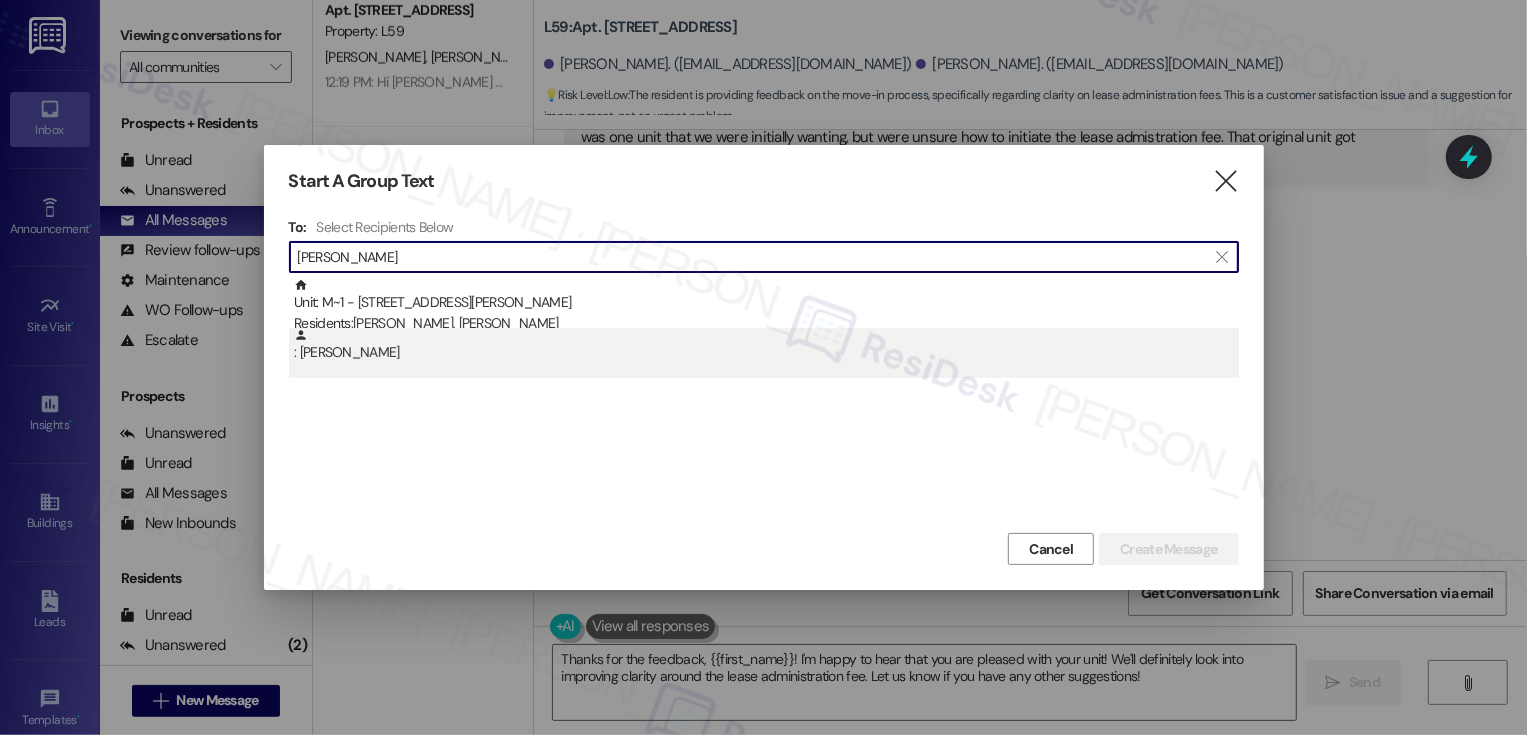 type on "[PERSON_NAME]" 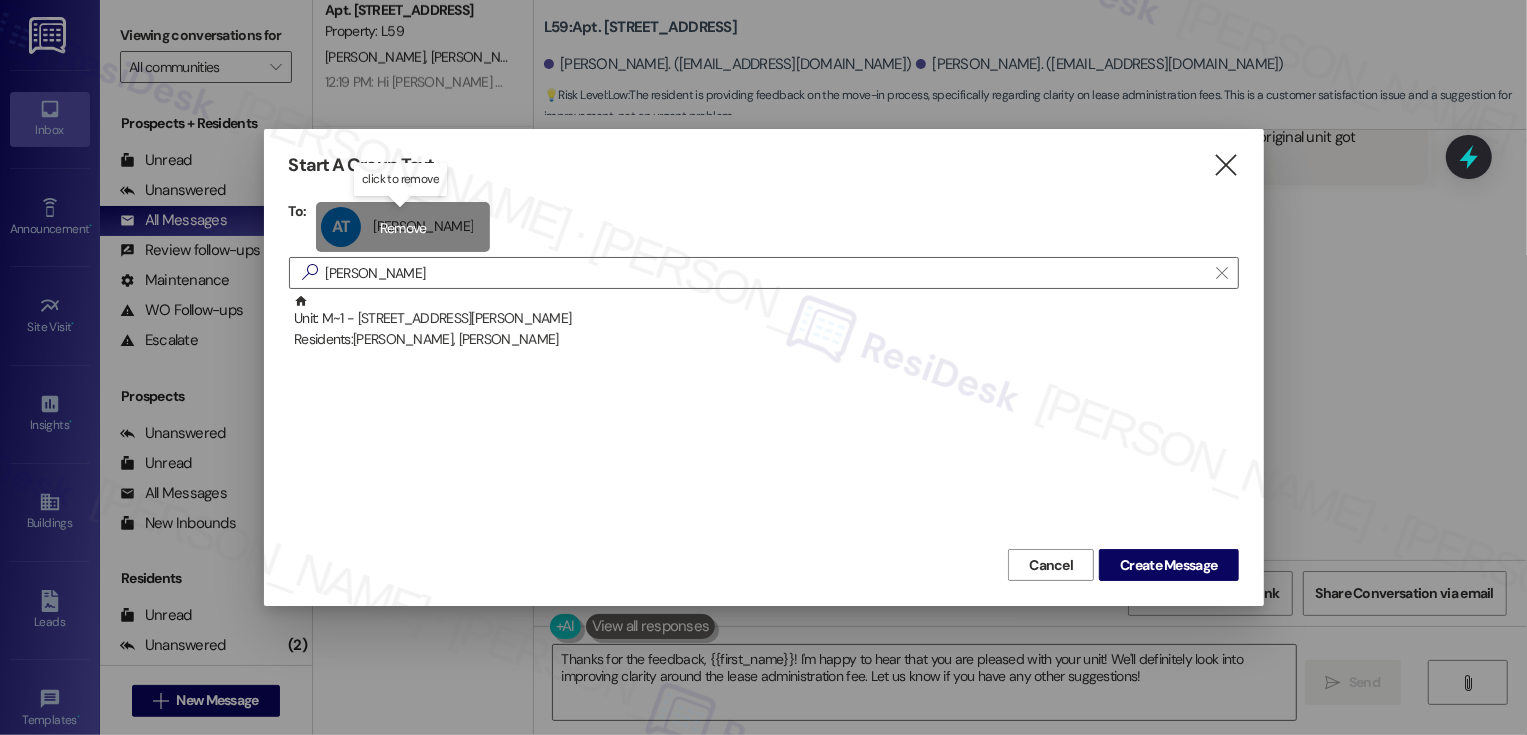 click on "AT  [PERSON_NAME]  [PERSON_NAME] click to remove" at bounding box center (403, 227) 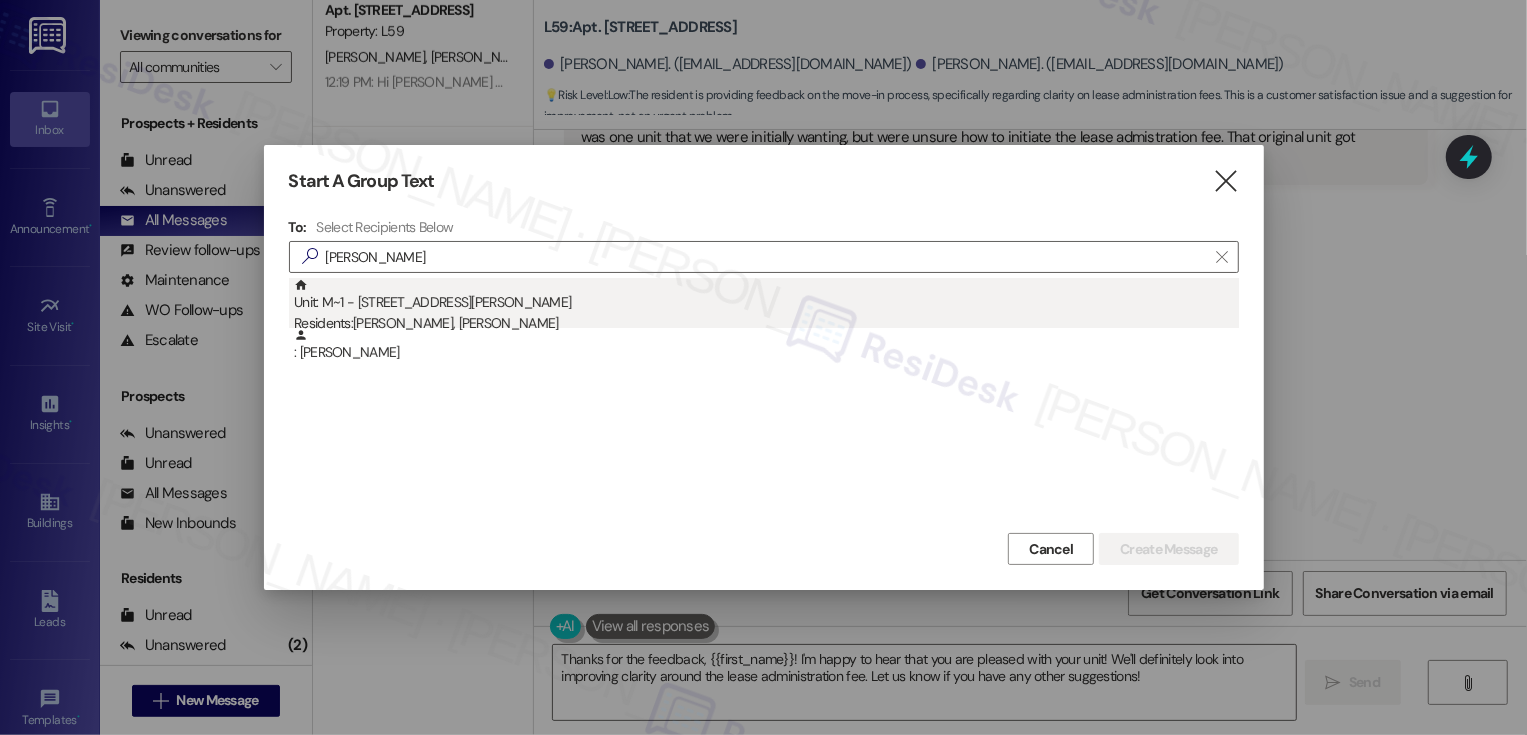 click on "Residents:  [PERSON_NAME], [PERSON_NAME]" at bounding box center [766, 323] 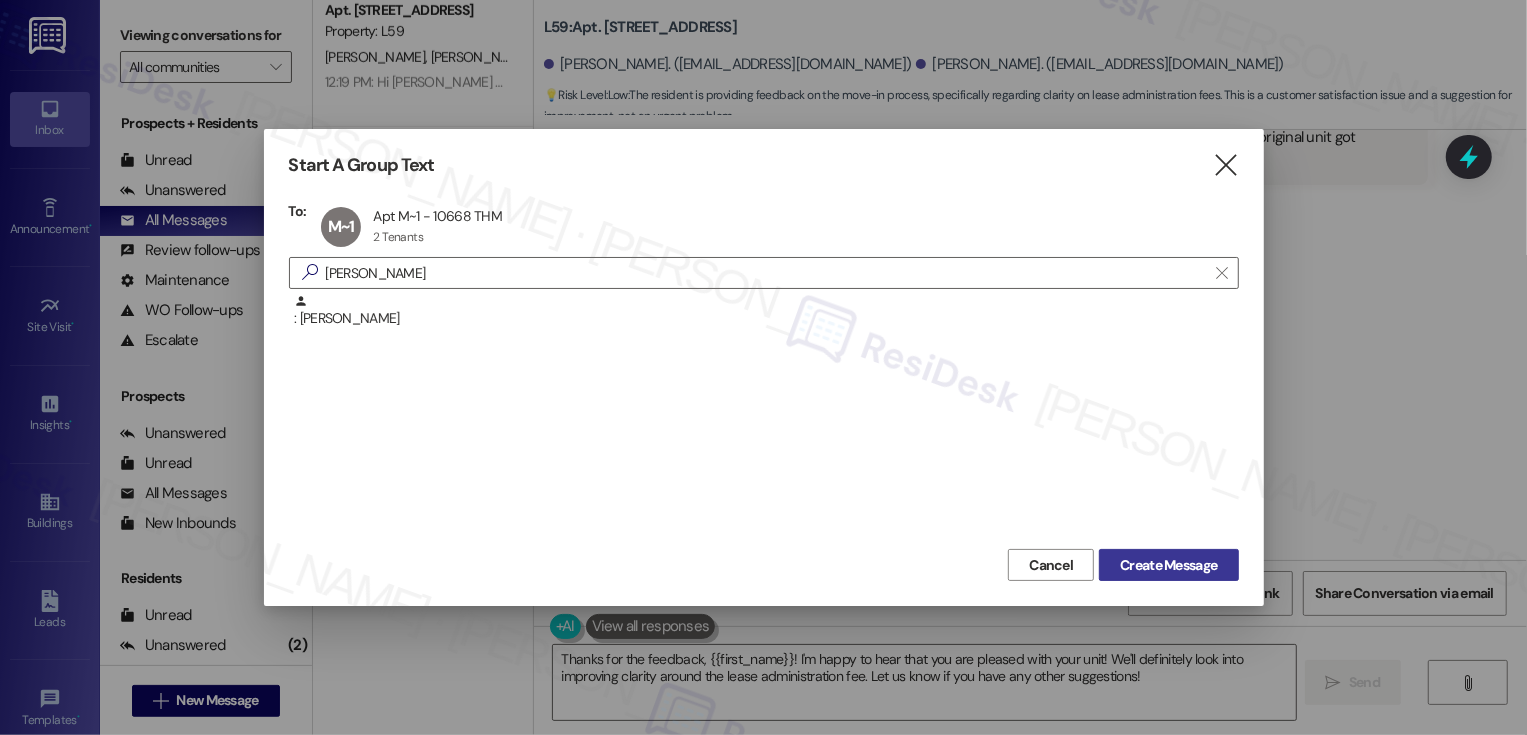 click on "Create Message" at bounding box center [1168, 565] 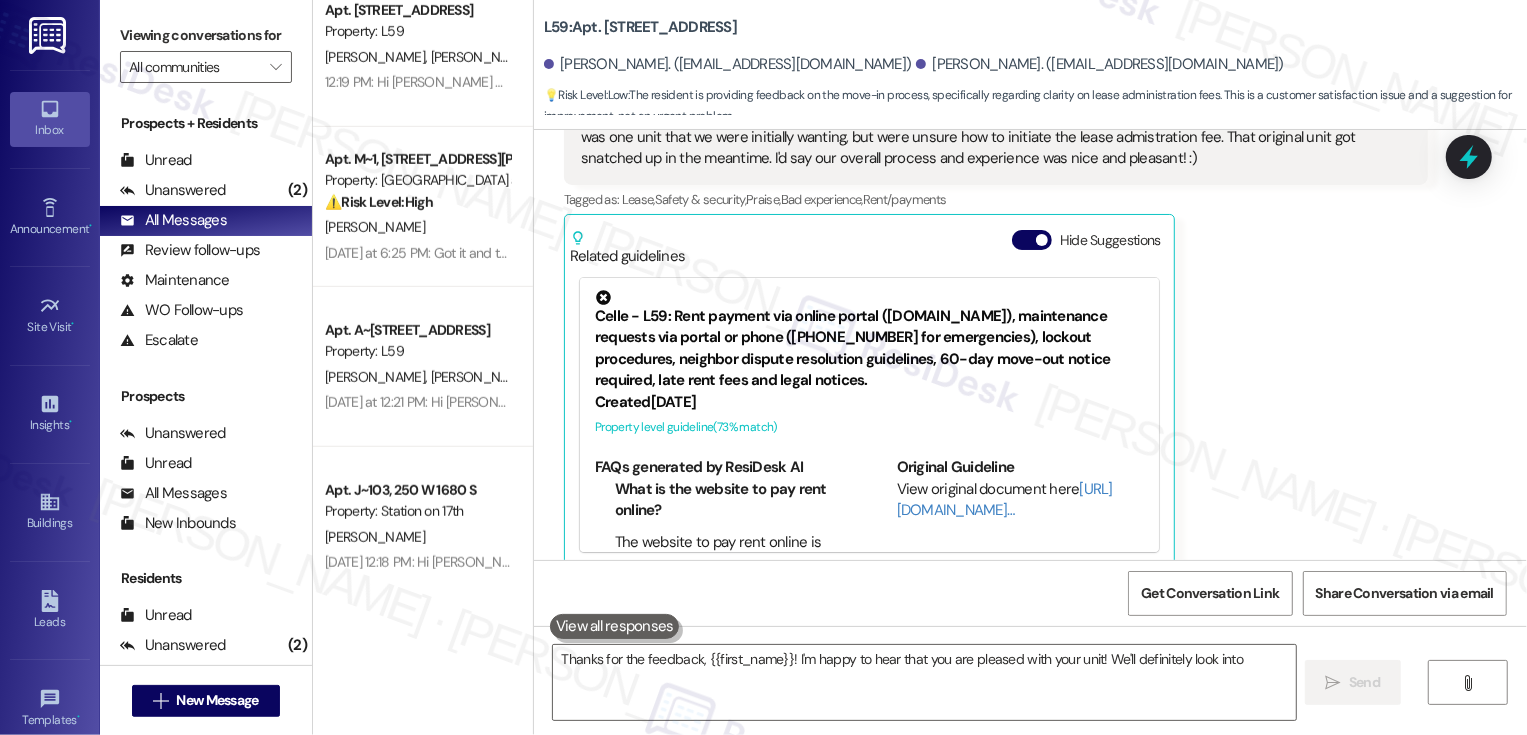 type on "Thanks for the feedback, {{first_name}}! I'm happy to hear that you are pleased with your unit! We'll definitely look into improving" 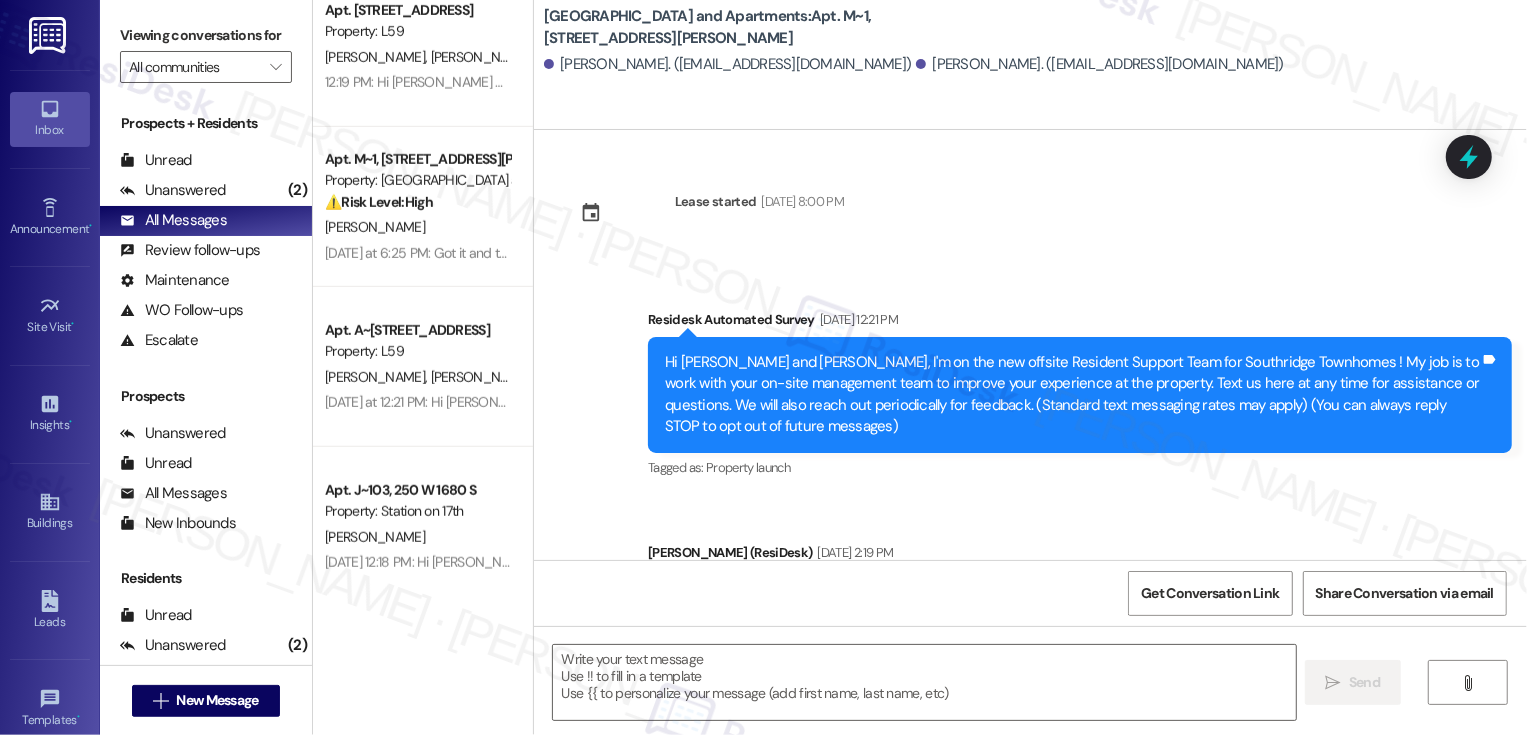 type on "Fetching suggested responses. Please feel free to read through the conversation in the meantime." 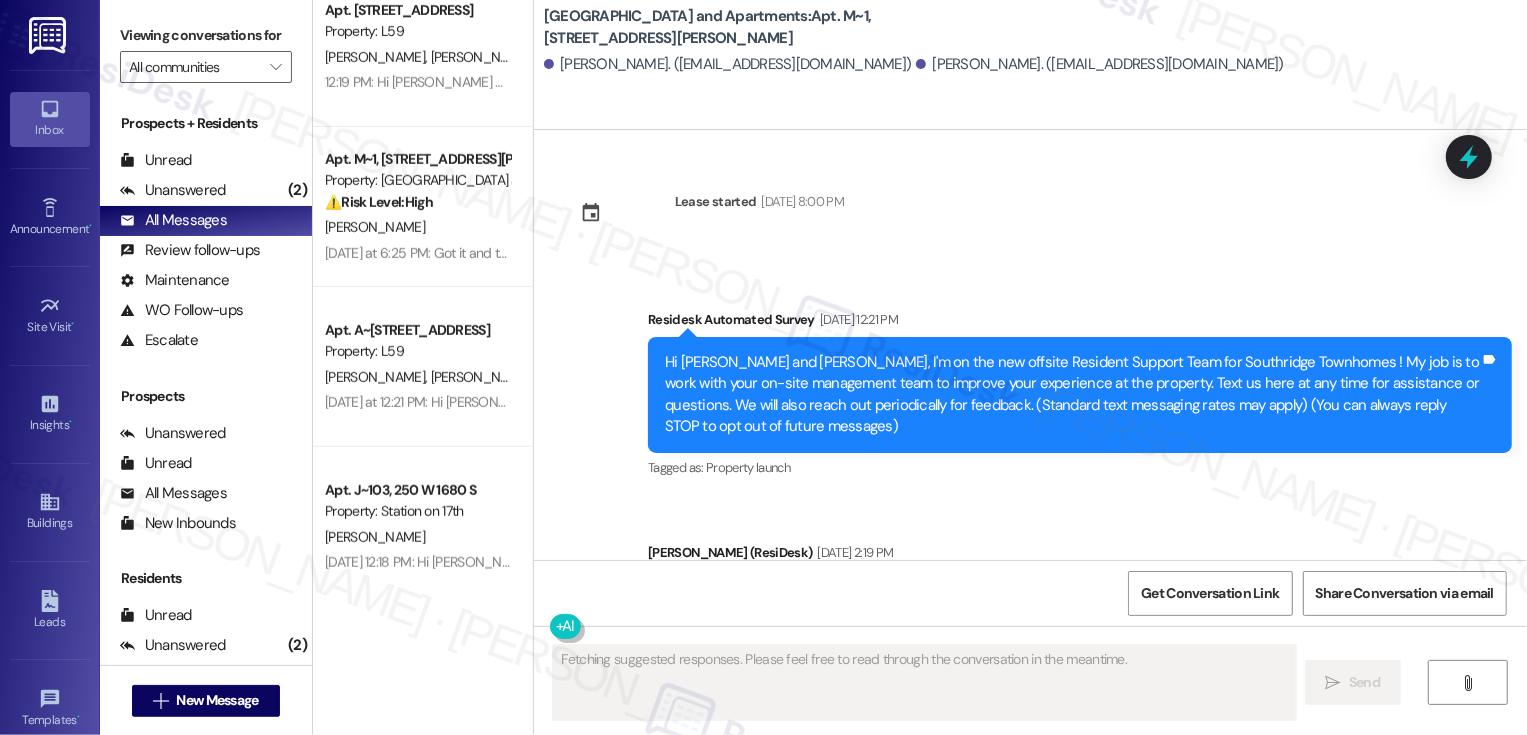 type 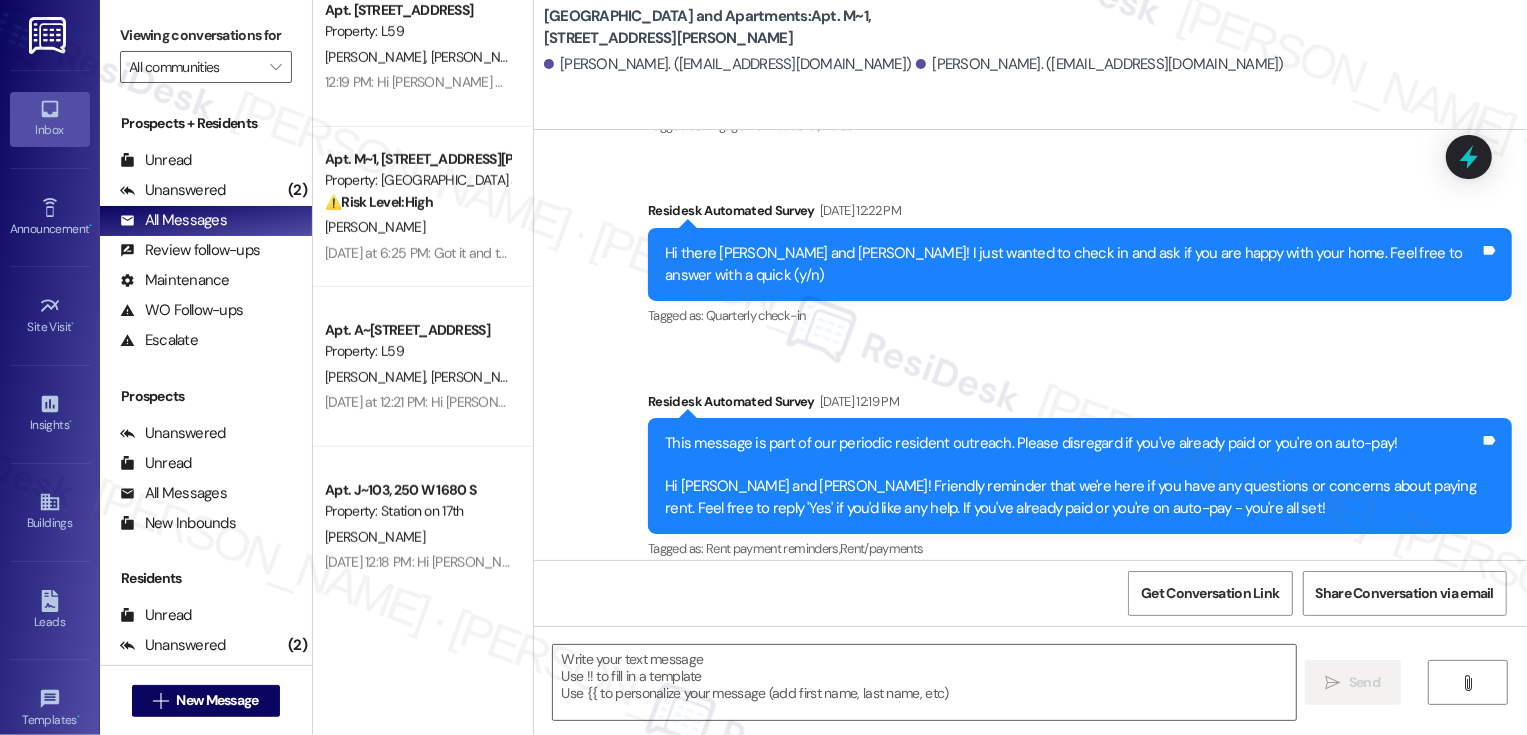 scroll, scrollTop: 550, scrollLeft: 0, axis: vertical 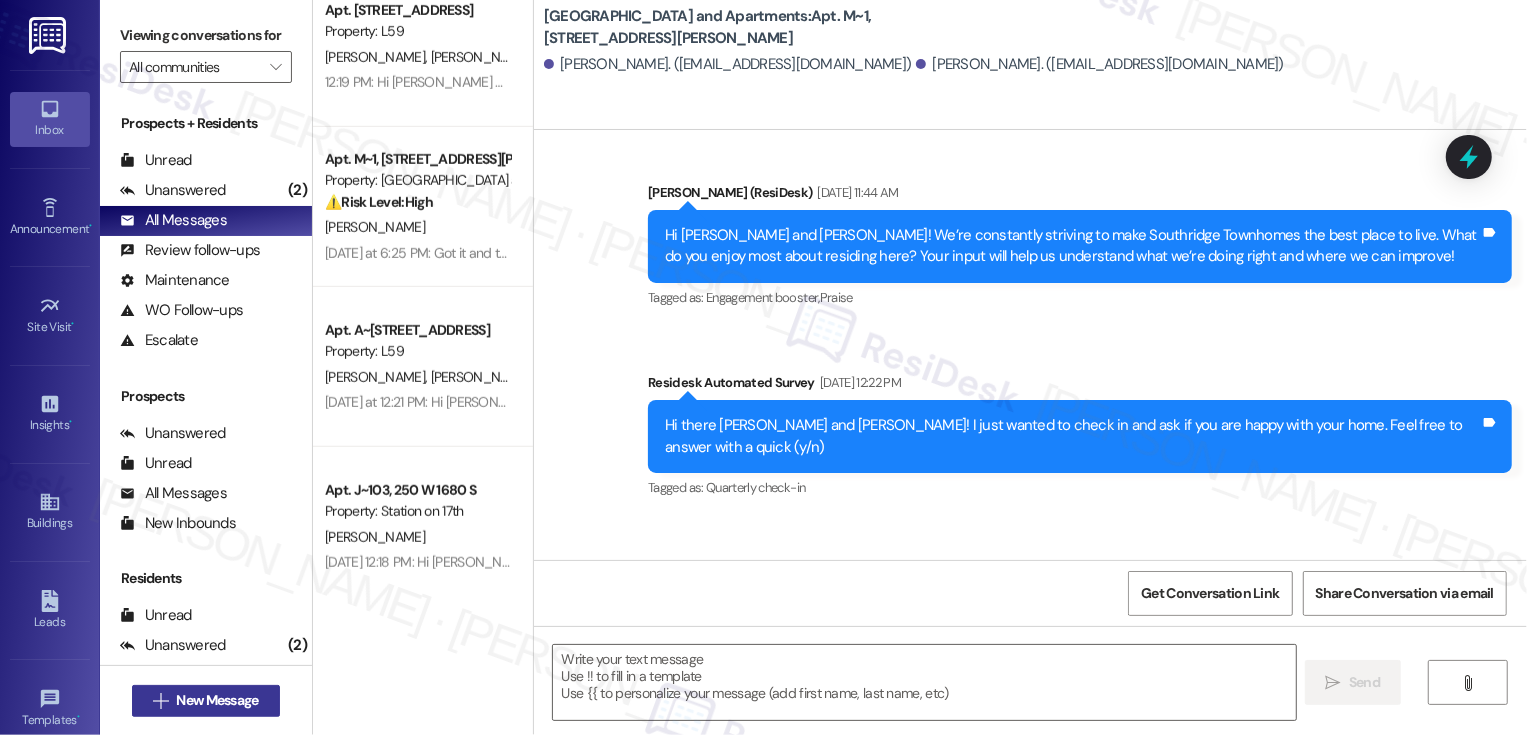 click on "New Message" at bounding box center (217, 700) 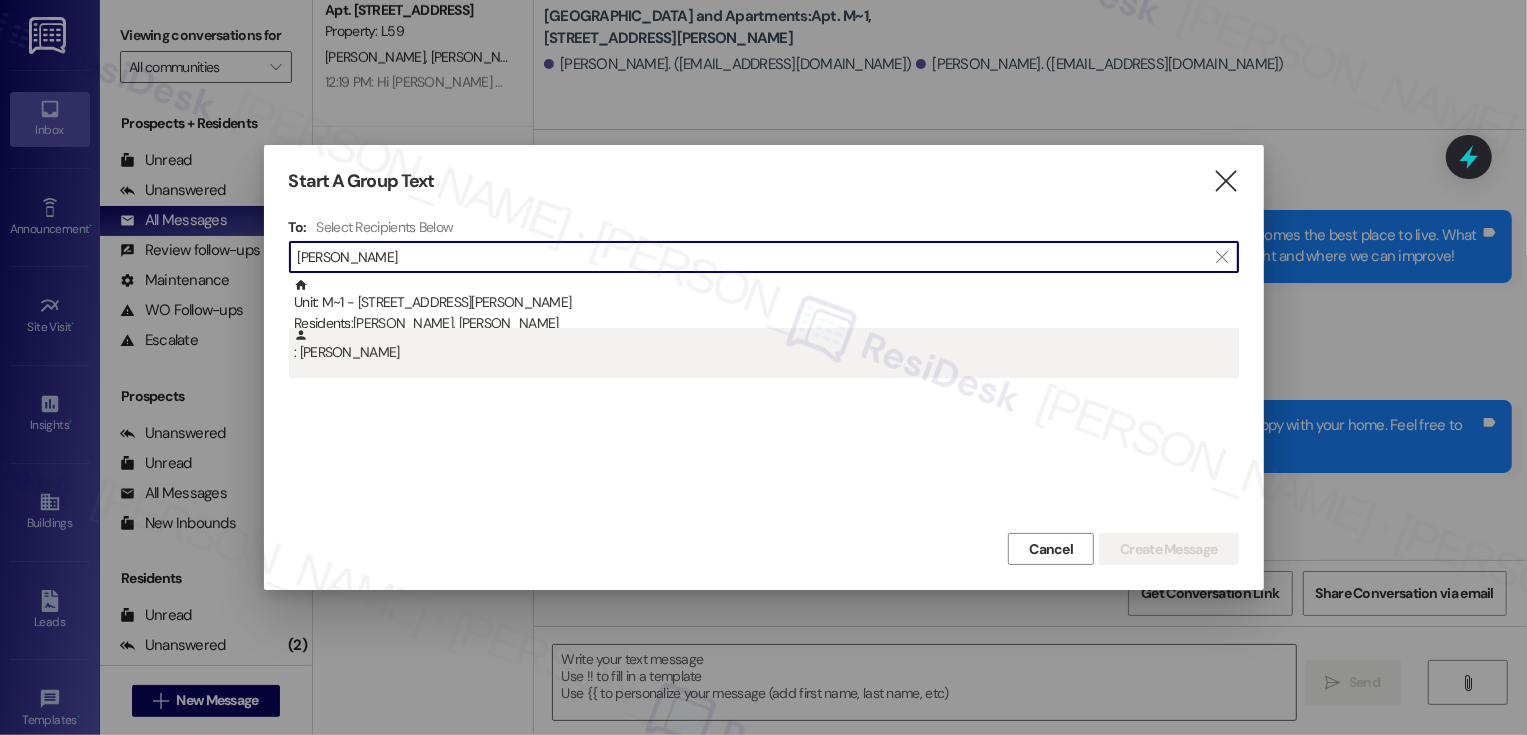 type on "[PERSON_NAME]" 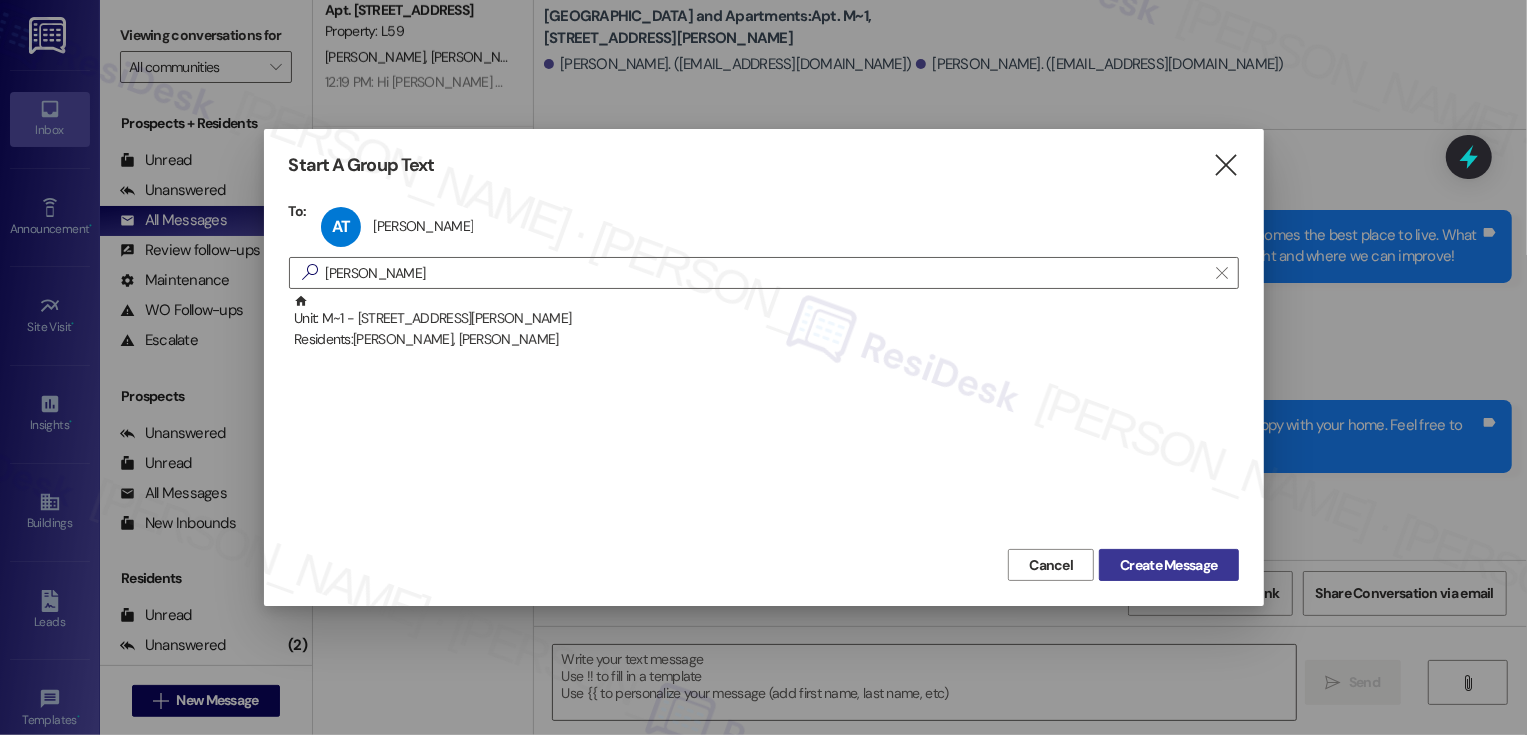 click on "Create Message" at bounding box center [1168, 565] 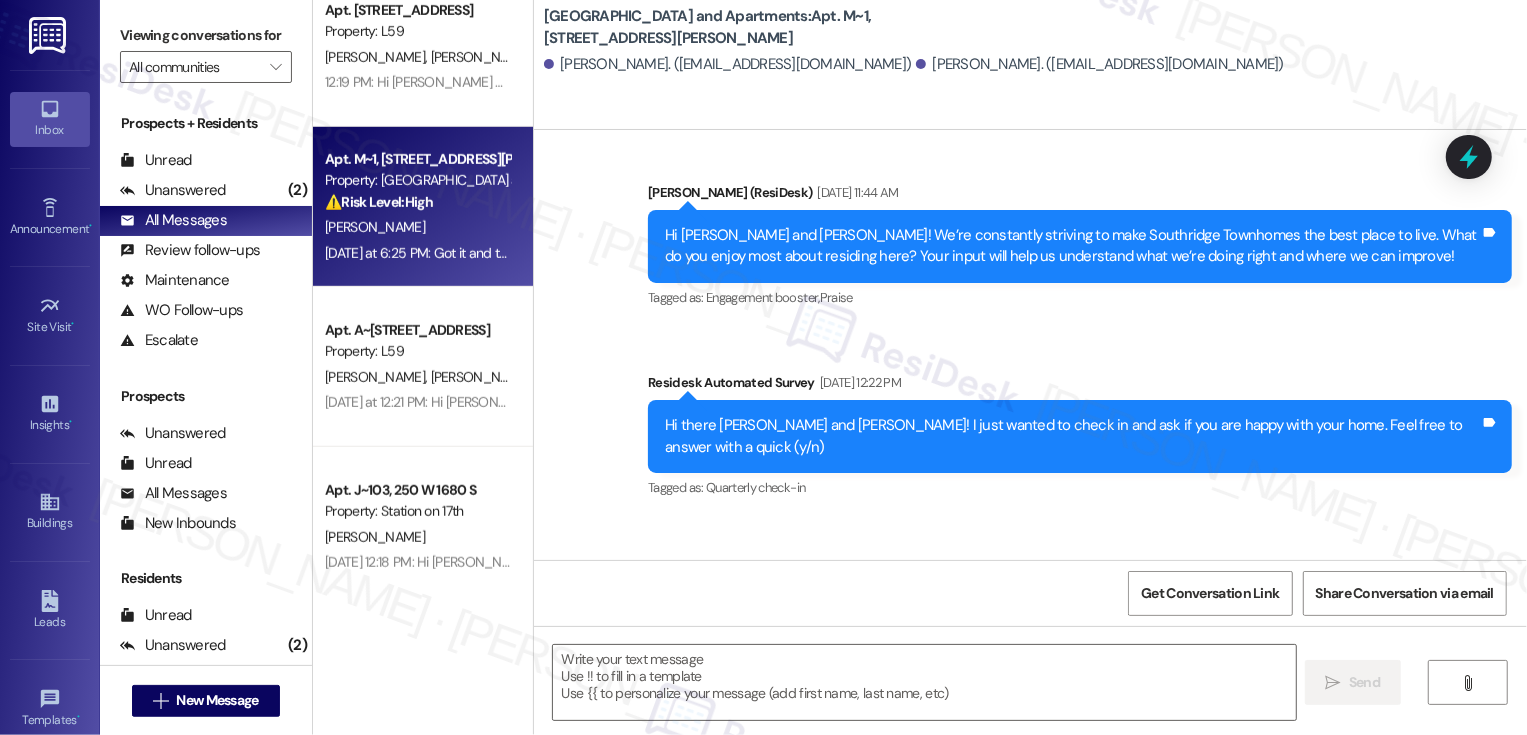 type on "Fetching suggested responses. Please feel free to read through the conversation in the meantime." 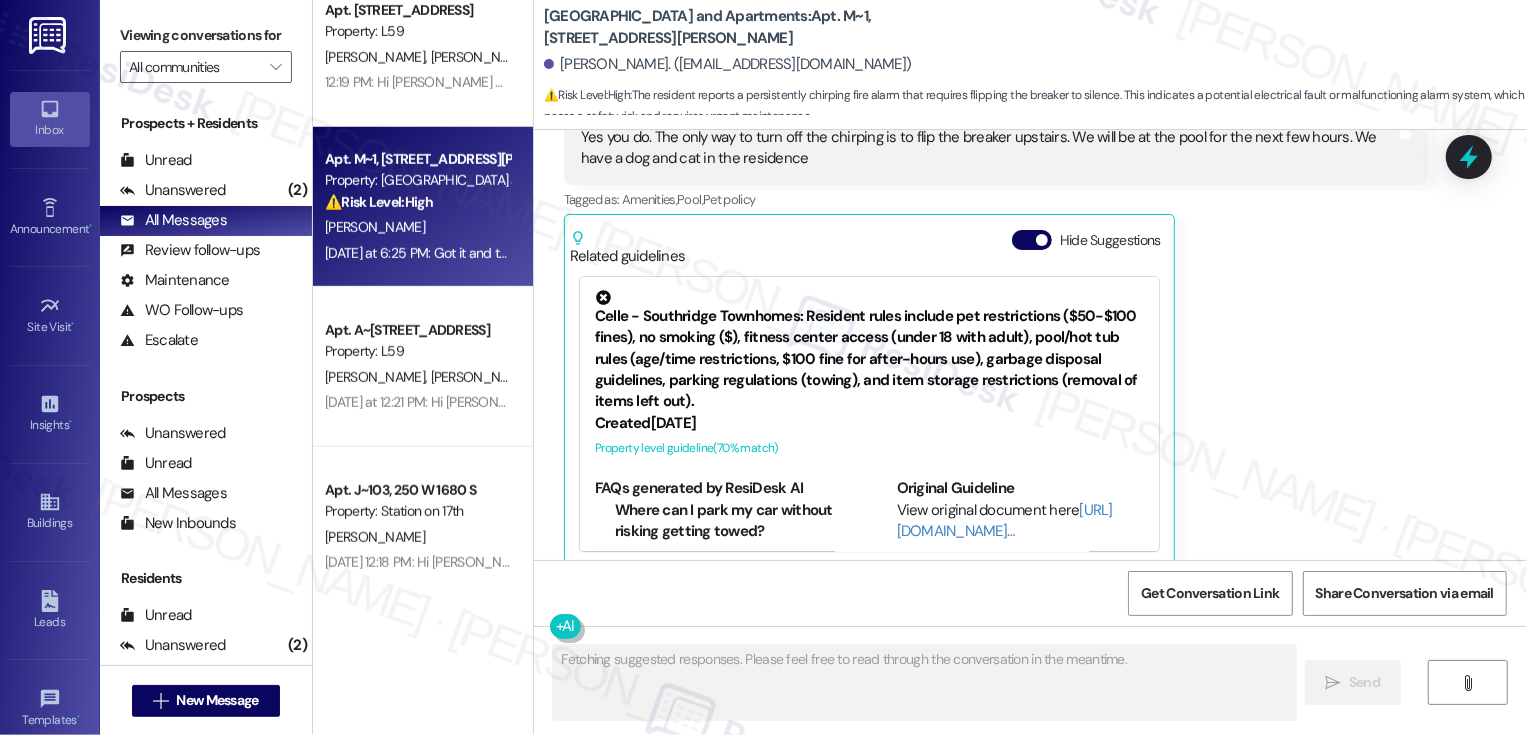 scroll, scrollTop: 5256, scrollLeft: 0, axis: vertical 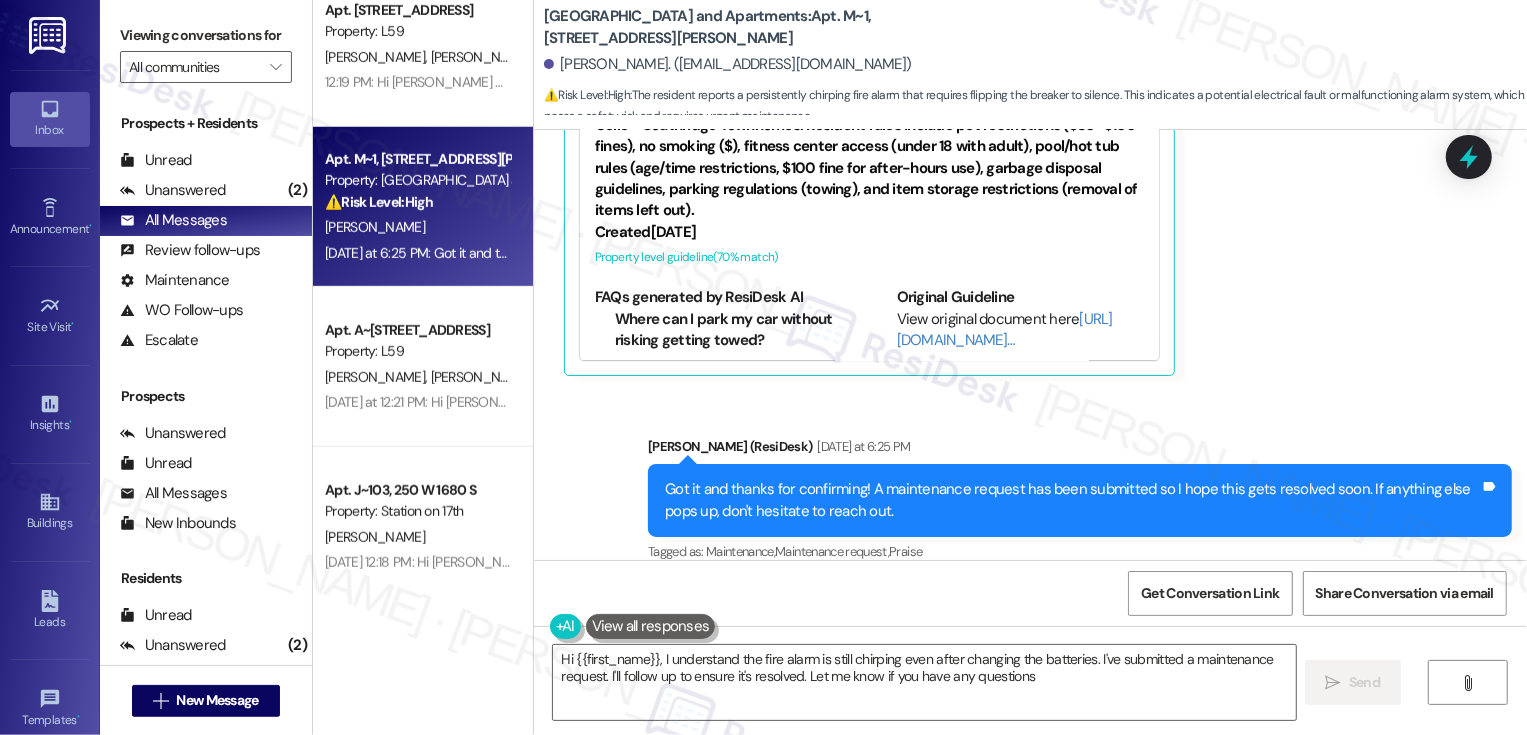 type on "Hi {{first_name}}, I understand the fire alarm is still chirping even after changing the batteries. I've submitted a maintenance request. I'll follow up to ensure it's resolved. Let me know if you have any questions!" 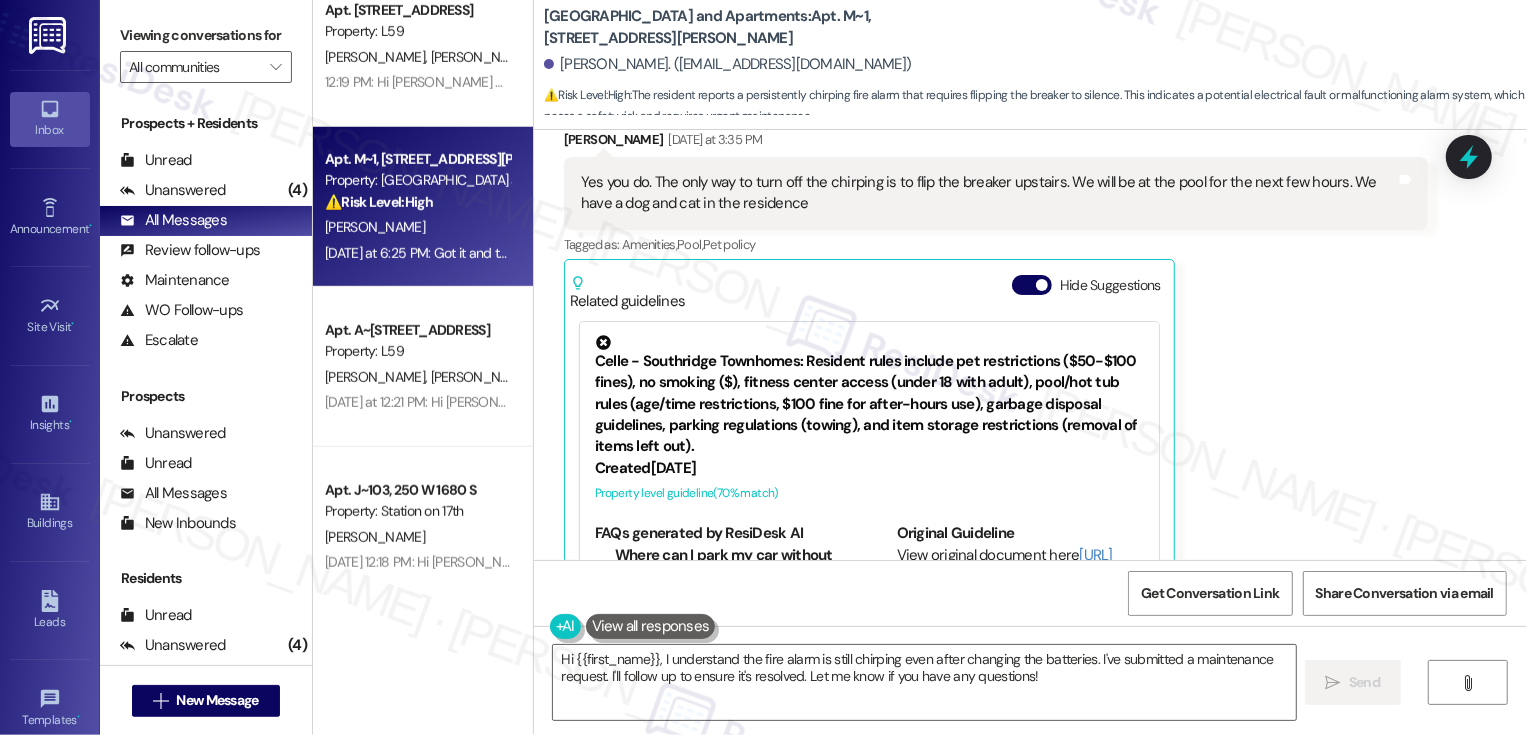 scroll, scrollTop: 5256, scrollLeft: 0, axis: vertical 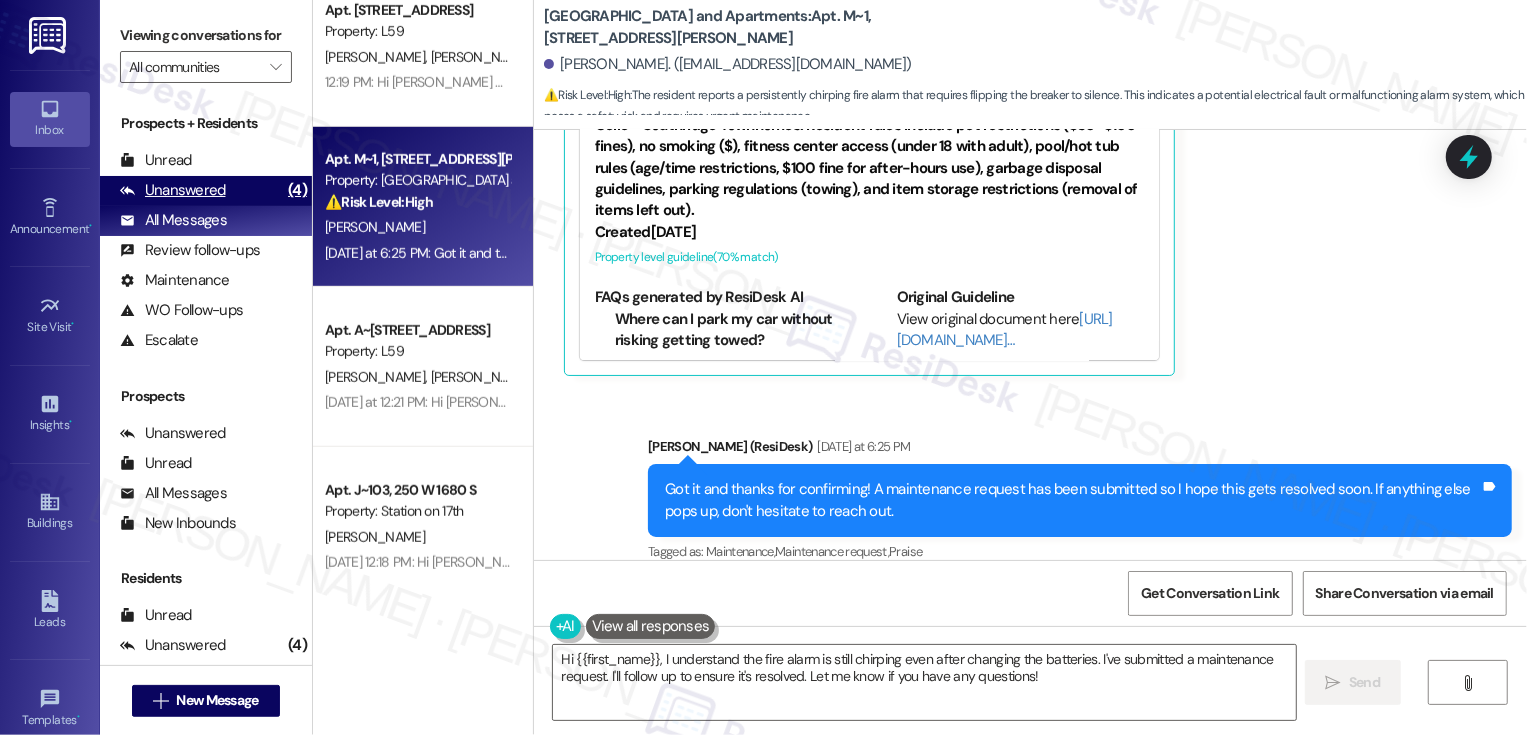 click on "Unanswered (4)" at bounding box center (206, 191) 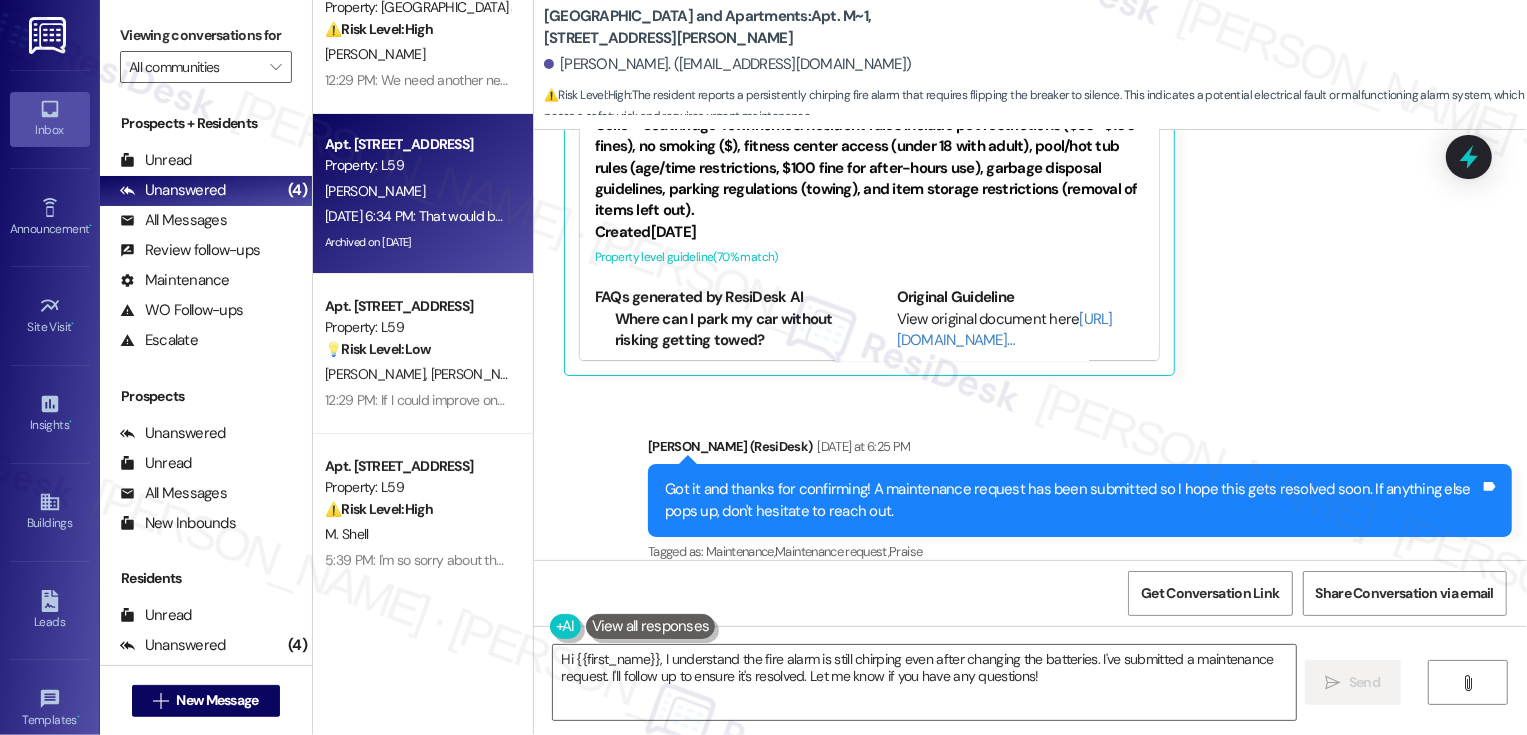 scroll, scrollTop: 0, scrollLeft: 0, axis: both 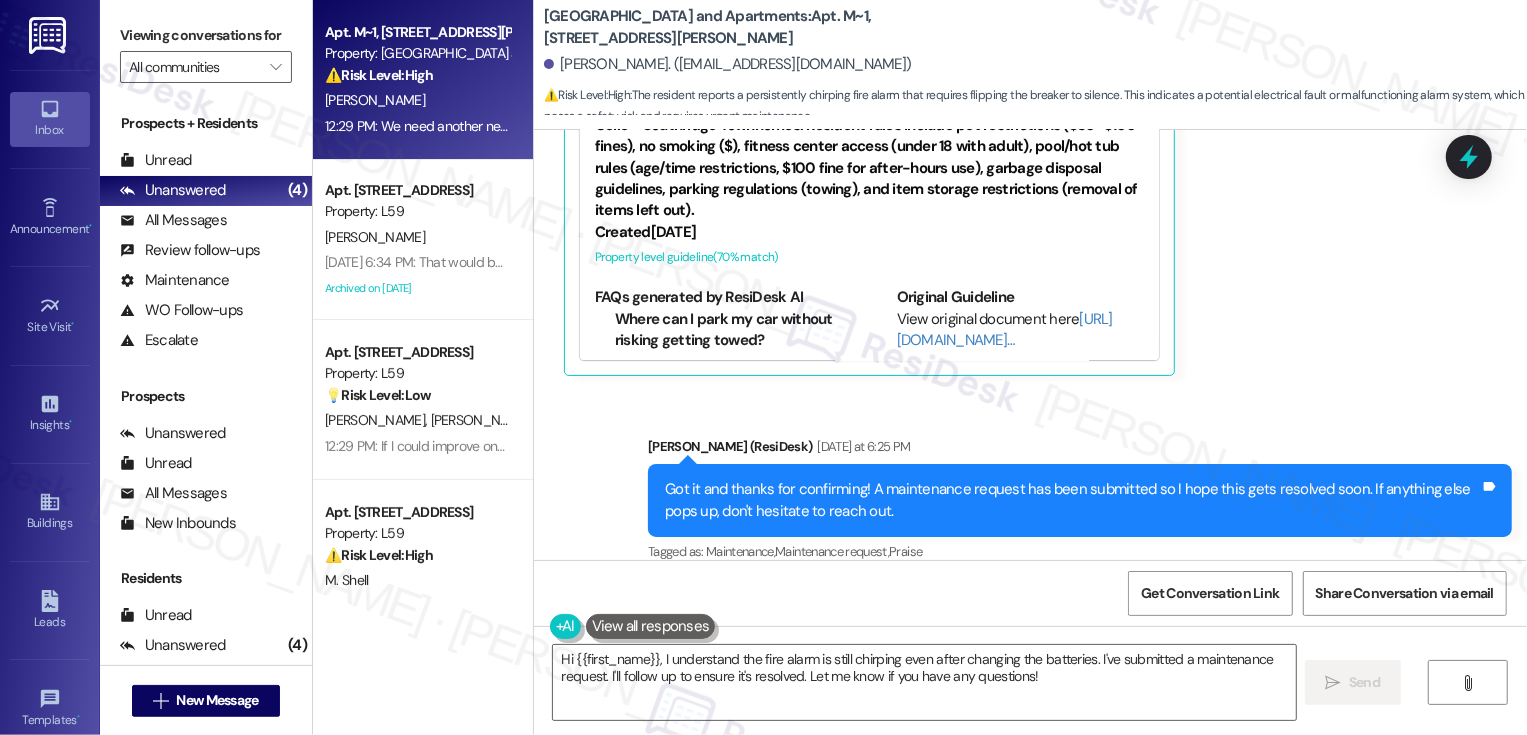 click on "[PERSON_NAME]" at bounding box center (417, 100) 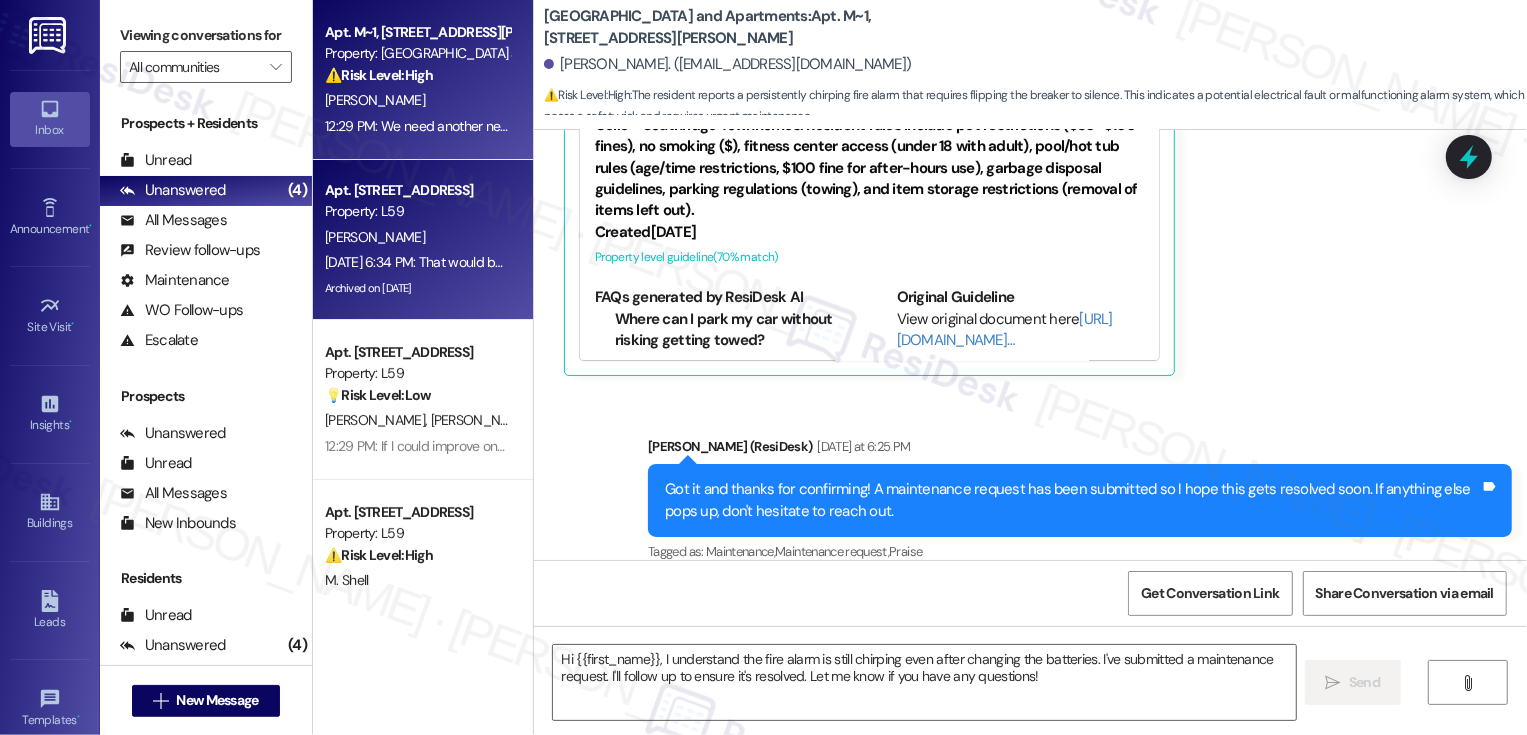 type on "Fetching suggested responses. Please feel free to read through the conversation in the meantime." 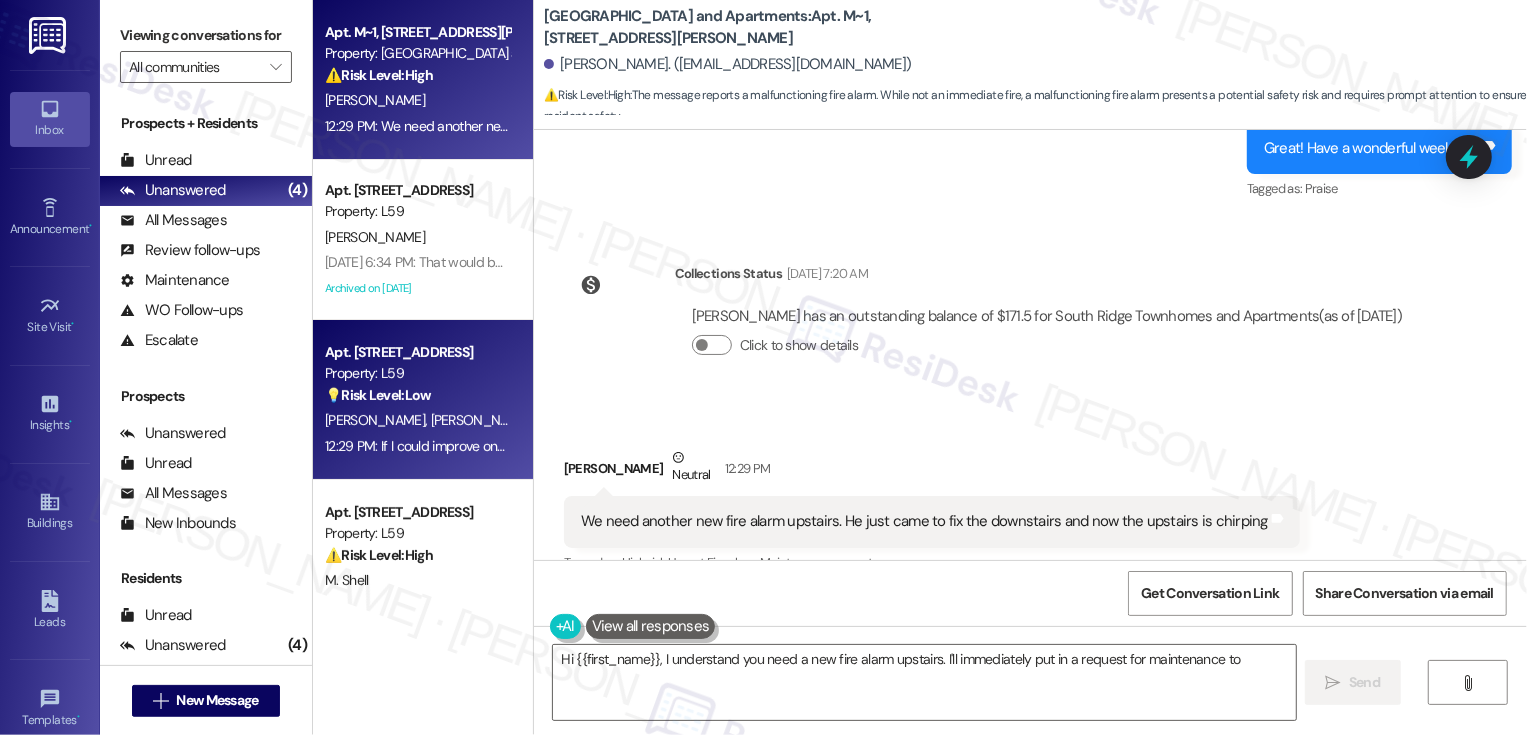 scroll, scrollTop: 4830, scrollLeft: 0, axis: vertical 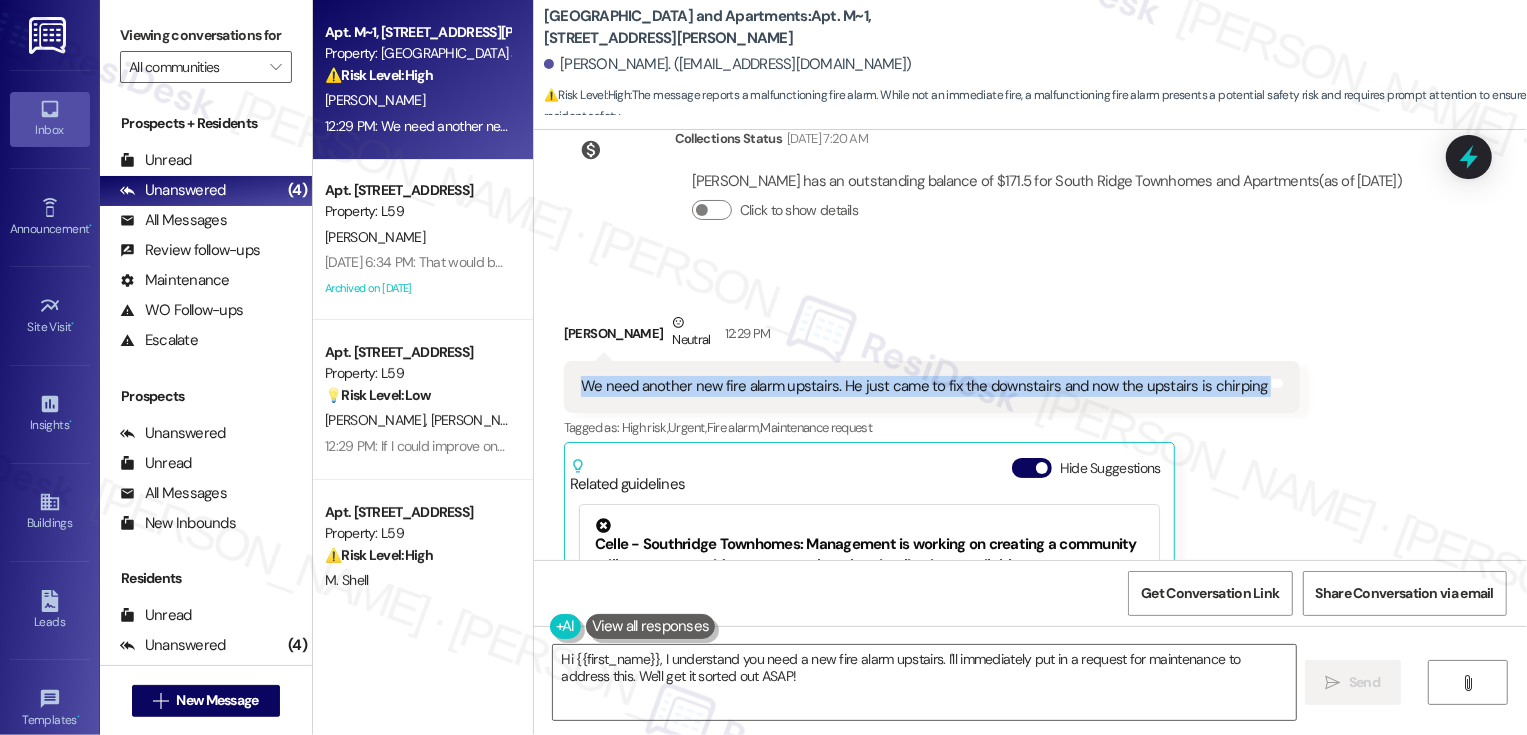 drag, startPoint x: 570, startPoint y: 365, endPoint x: 1300, endPoint y: 359, distance: 730.02466 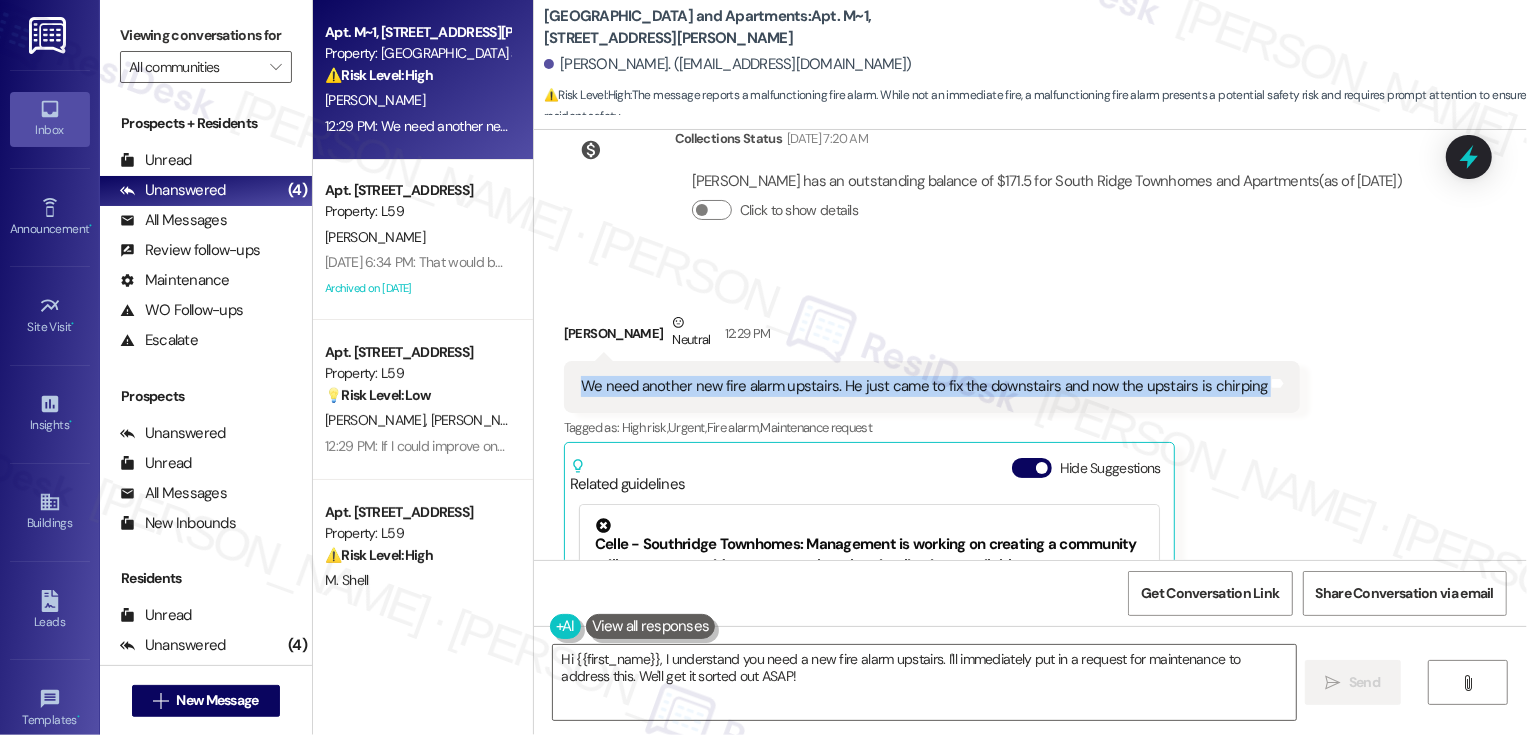 click on "Collections Status [DATE] 7:20 AM [PERSON_NAME] has an outstanding balance of $171.5 for South Ridge Townhomes and Apartments  (as of [DATE]) Click to show details" at bounding box center (991, 190) 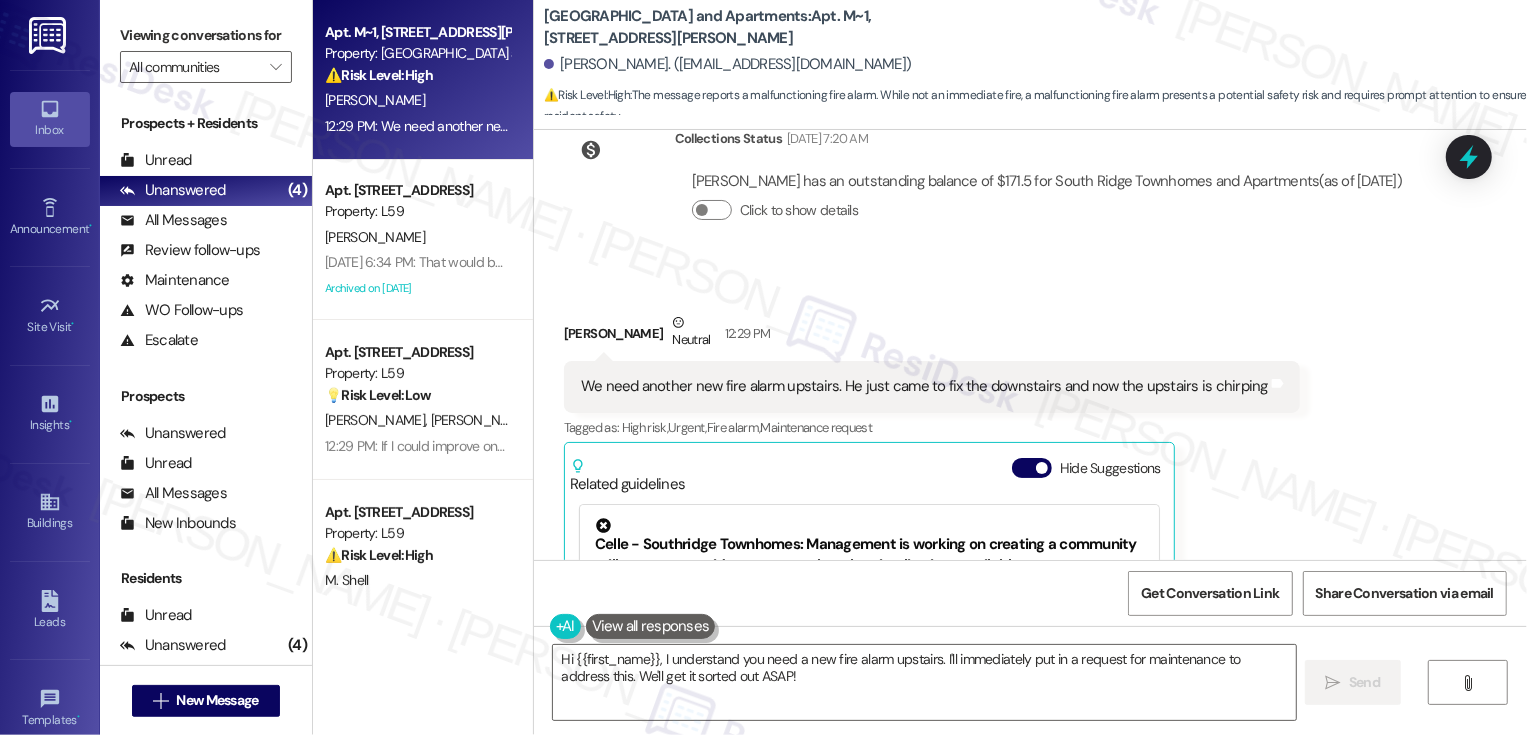 click on "[PERSON_NAME]   Neutral 12:29 PM" at bounding box center (932, 336) 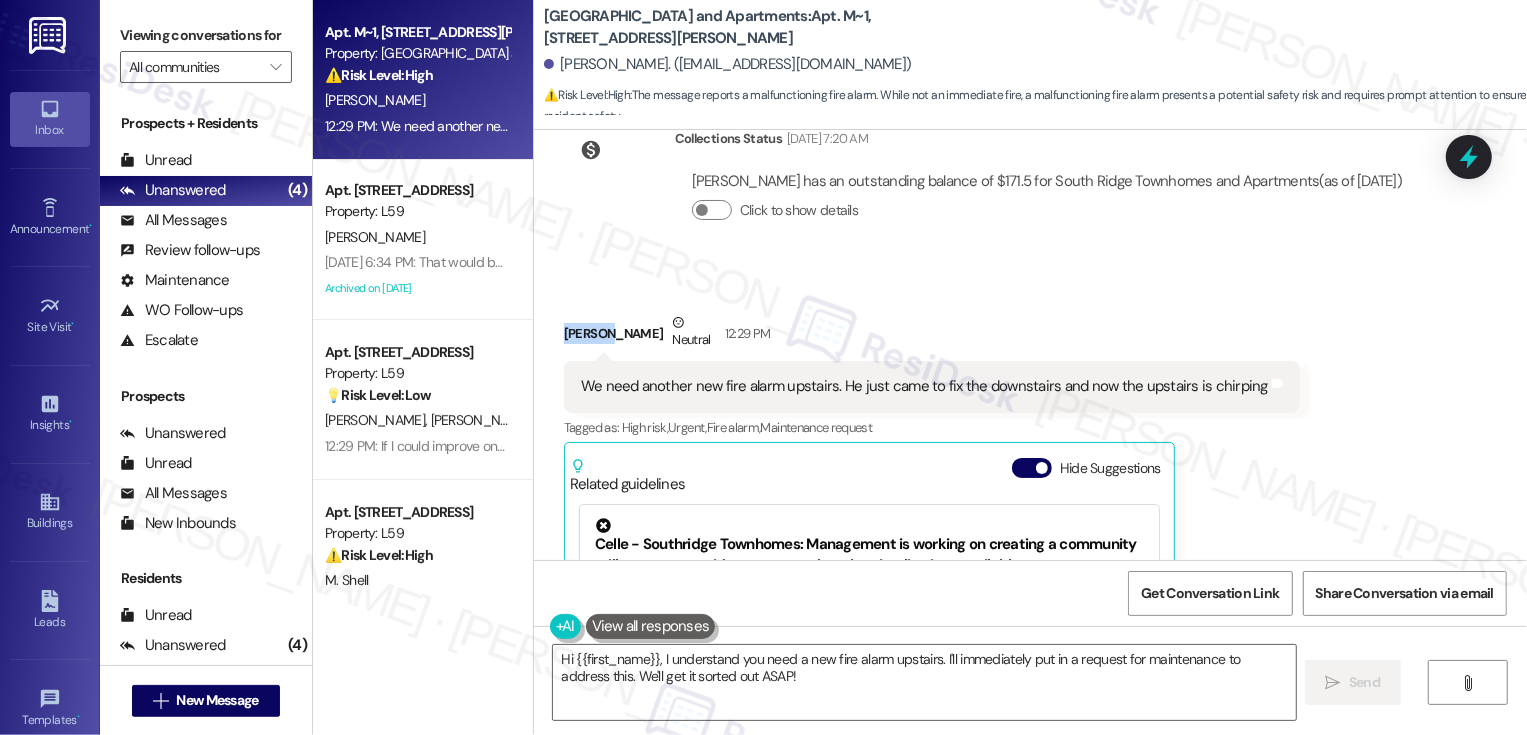 copy on "[PERSON_NAME]" 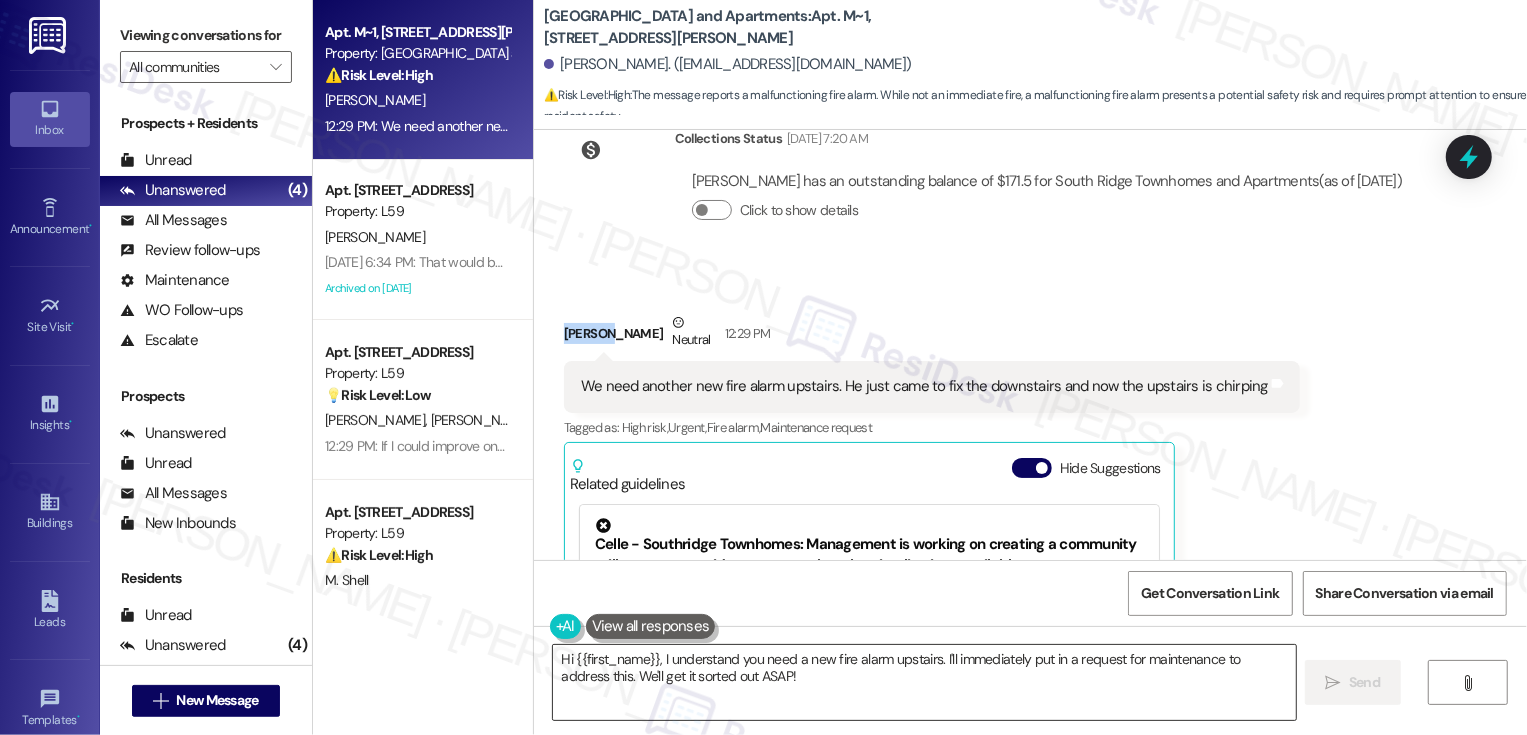 click on "Hi {{first_name}}, I understand you need a new fire alarm upstairs. I'll immediately put in a request for maintenance to address this. We'll get it sorted out ASAP!" at bounding box center (924, 682) 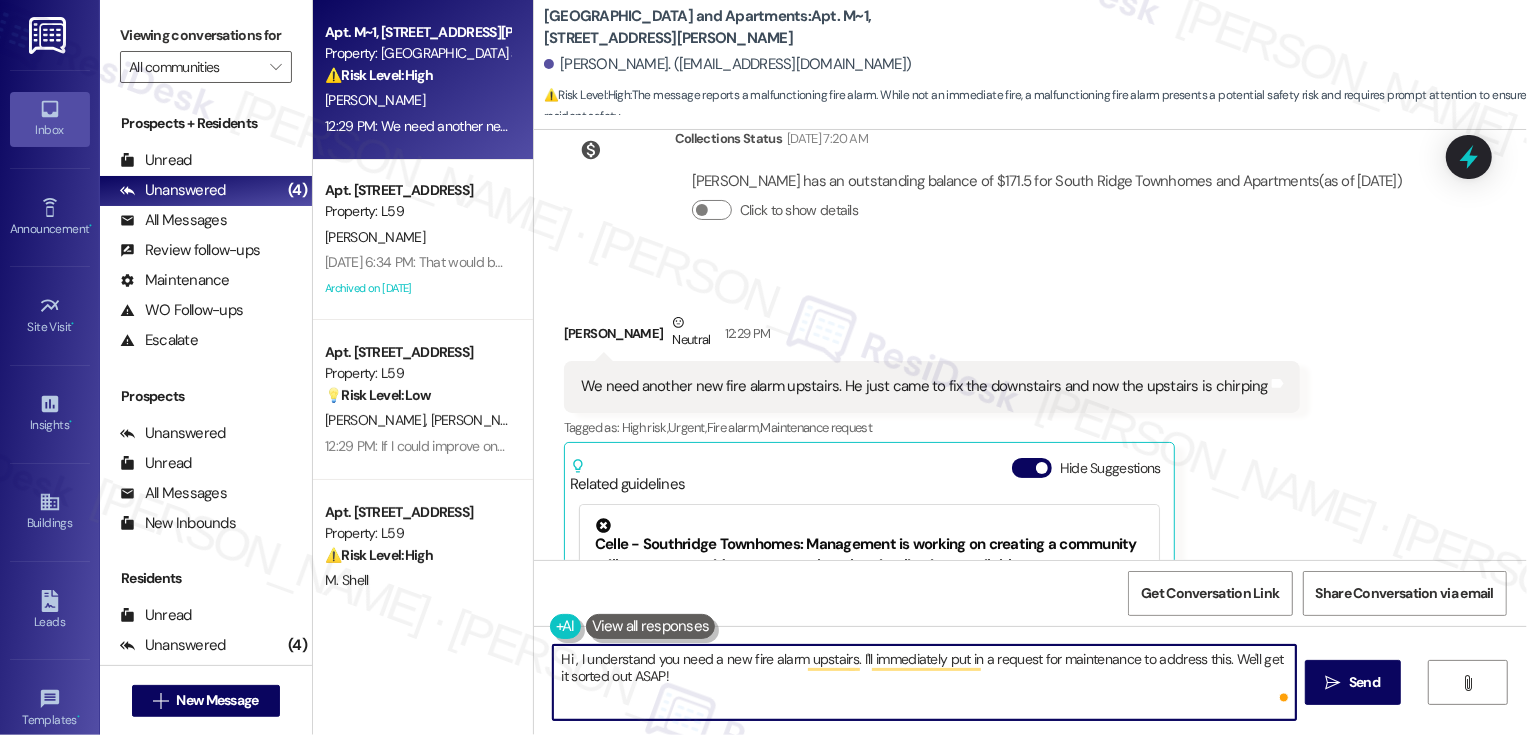 paste on "[PERSON_NAME]" 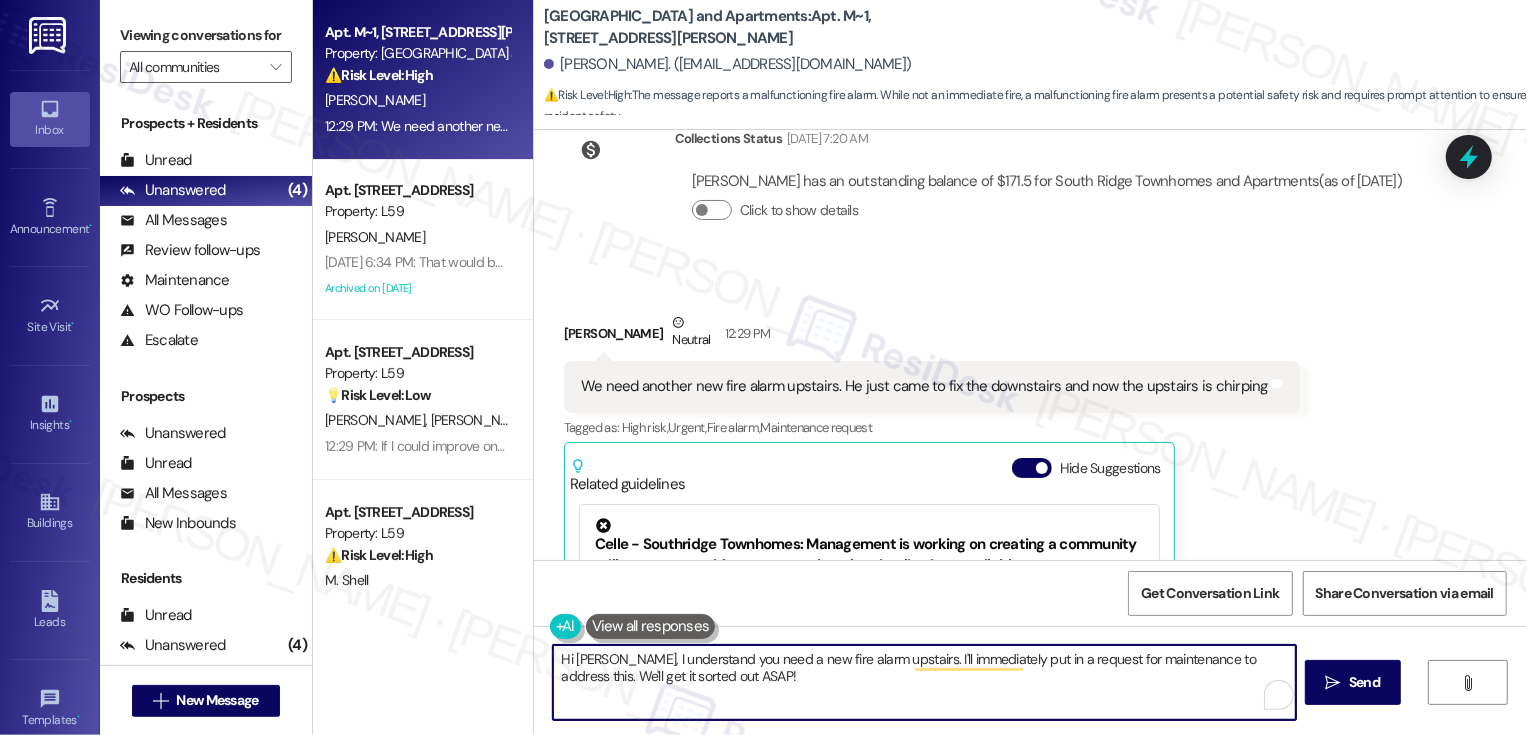 click on "Hi [PERSON_NAME], I understand you need a new fire alarm upstairs. I'll immediately put in a request for maintenance to address this. We'll get it sorted out ASAP!" at bounding box center (924, 682) 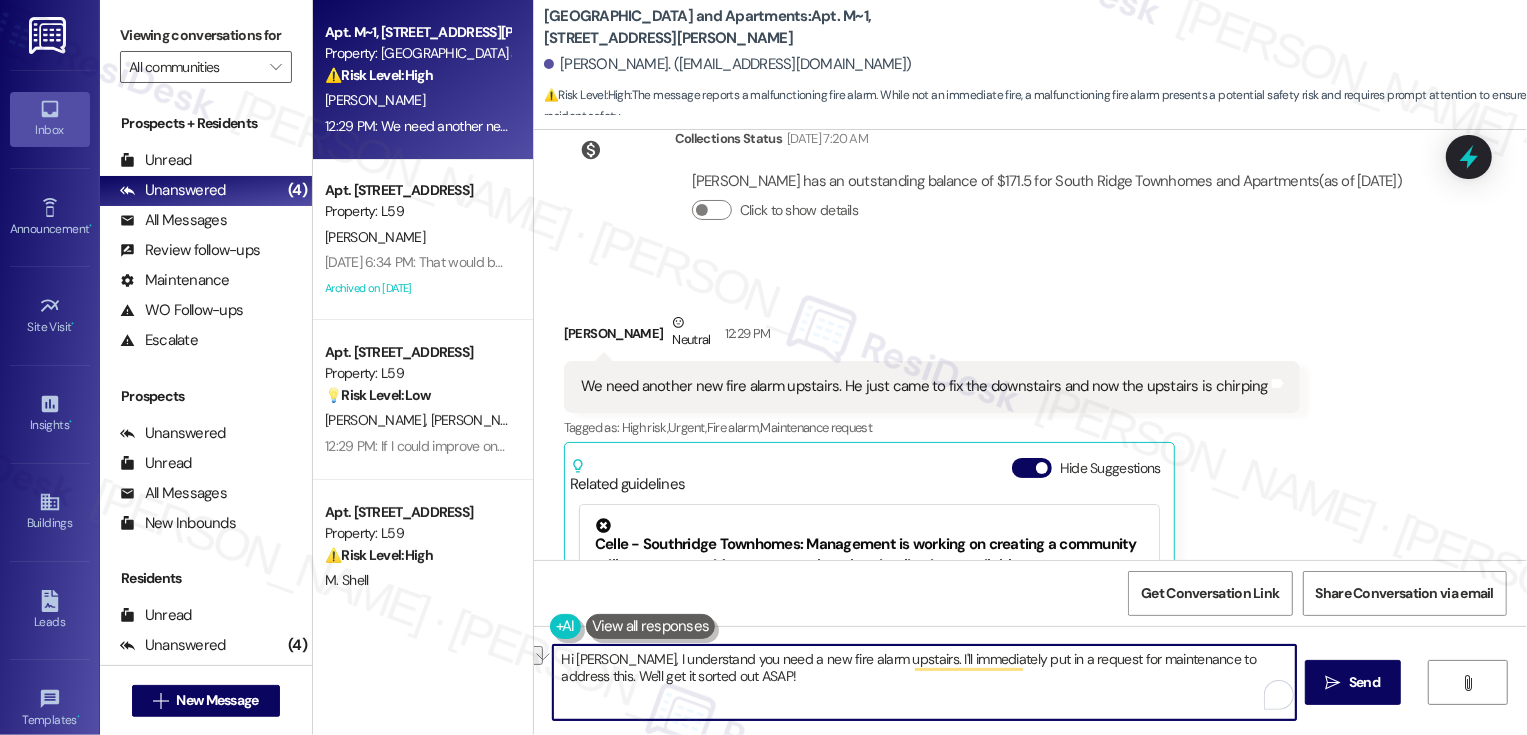 drag, startPoint x: 613, startPoint y: 661, endPoint x: 743, endPoint y: 661, distance: 130 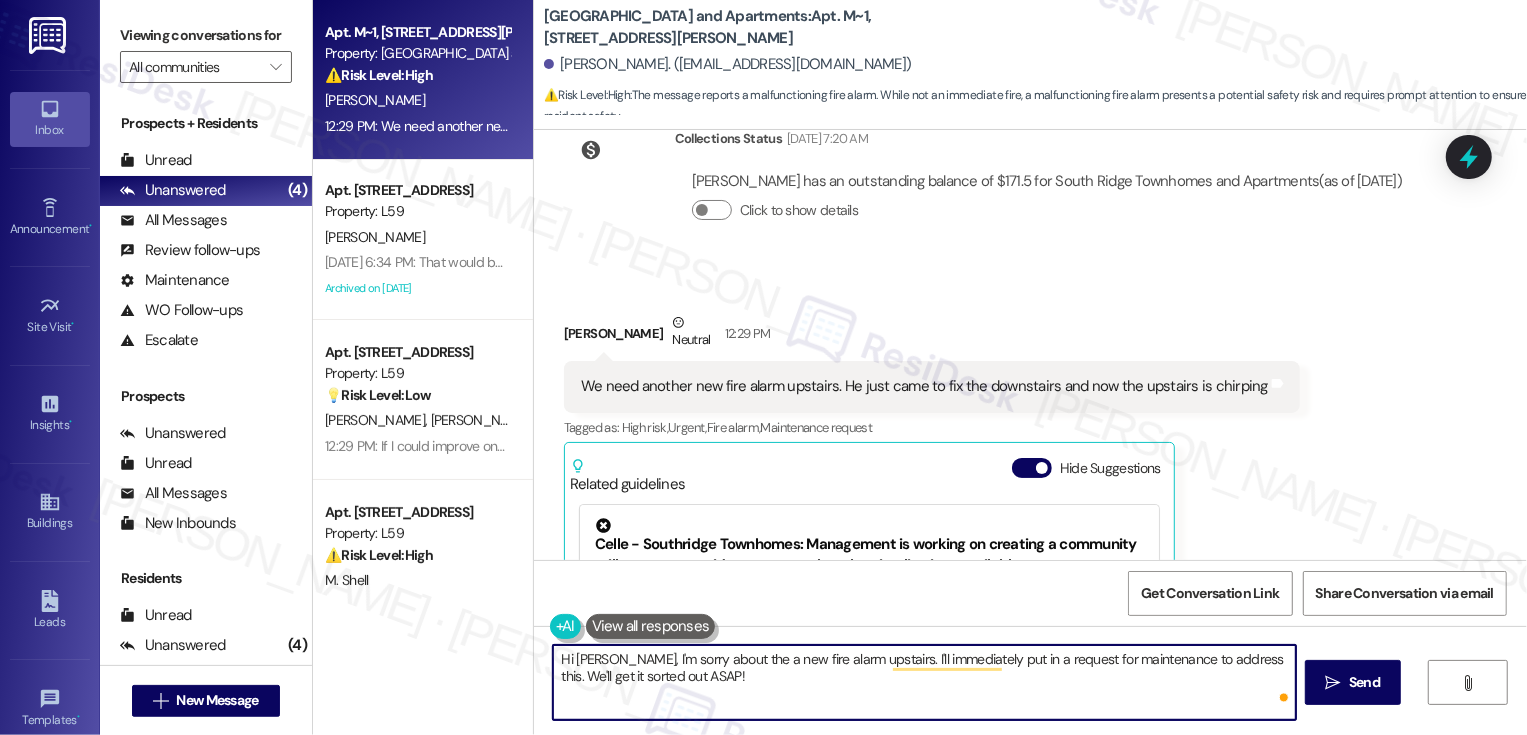click on "Hi [PERSON_NAME], I'm sorry about the a new fire alarm upstairs. I'll immediately put in a request for maintenance to address this. We'll get it sorted out ASAP!" at bounding box center (924, 682) 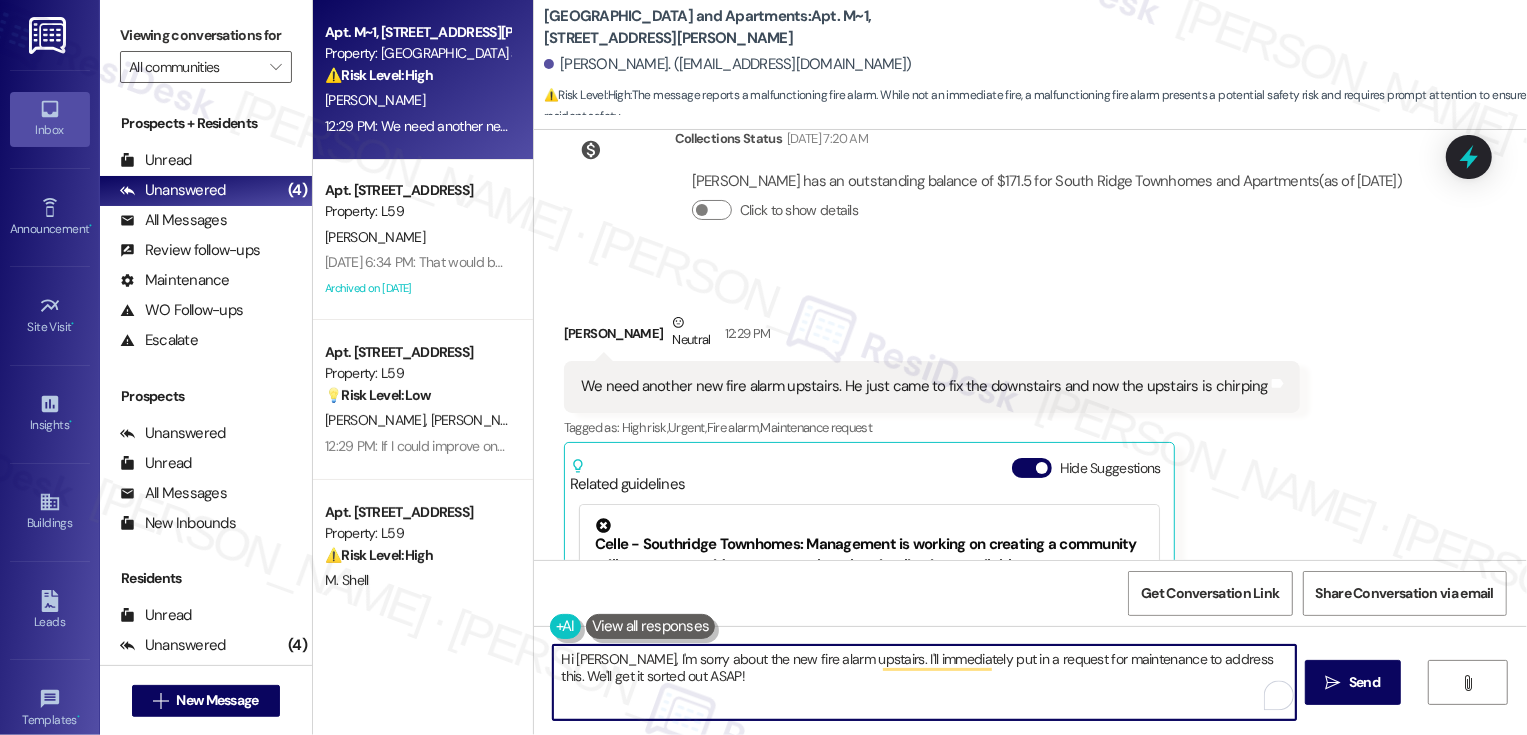 click on "Hi [PERSON_NAME], I'm sorry about the new fire alarm upstairs. I'll immediately put in a request for maintenance to address this. We'll get it sorted out ASAP!" at bounding box center [924, 682] 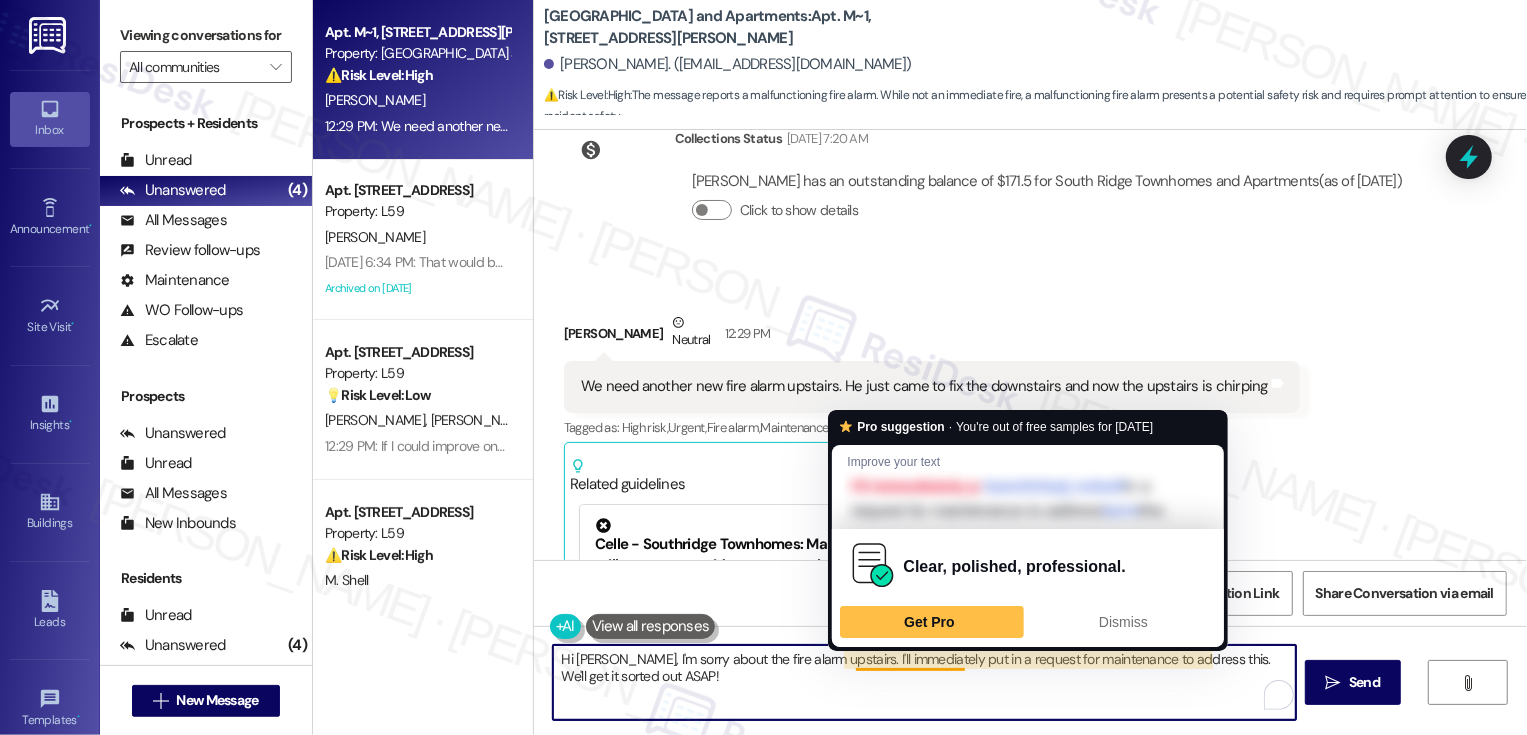 drag, startPoint x: 841, startPoint y: 660, endPoint x: 859, endPoint y: 709, distance: 52.201534 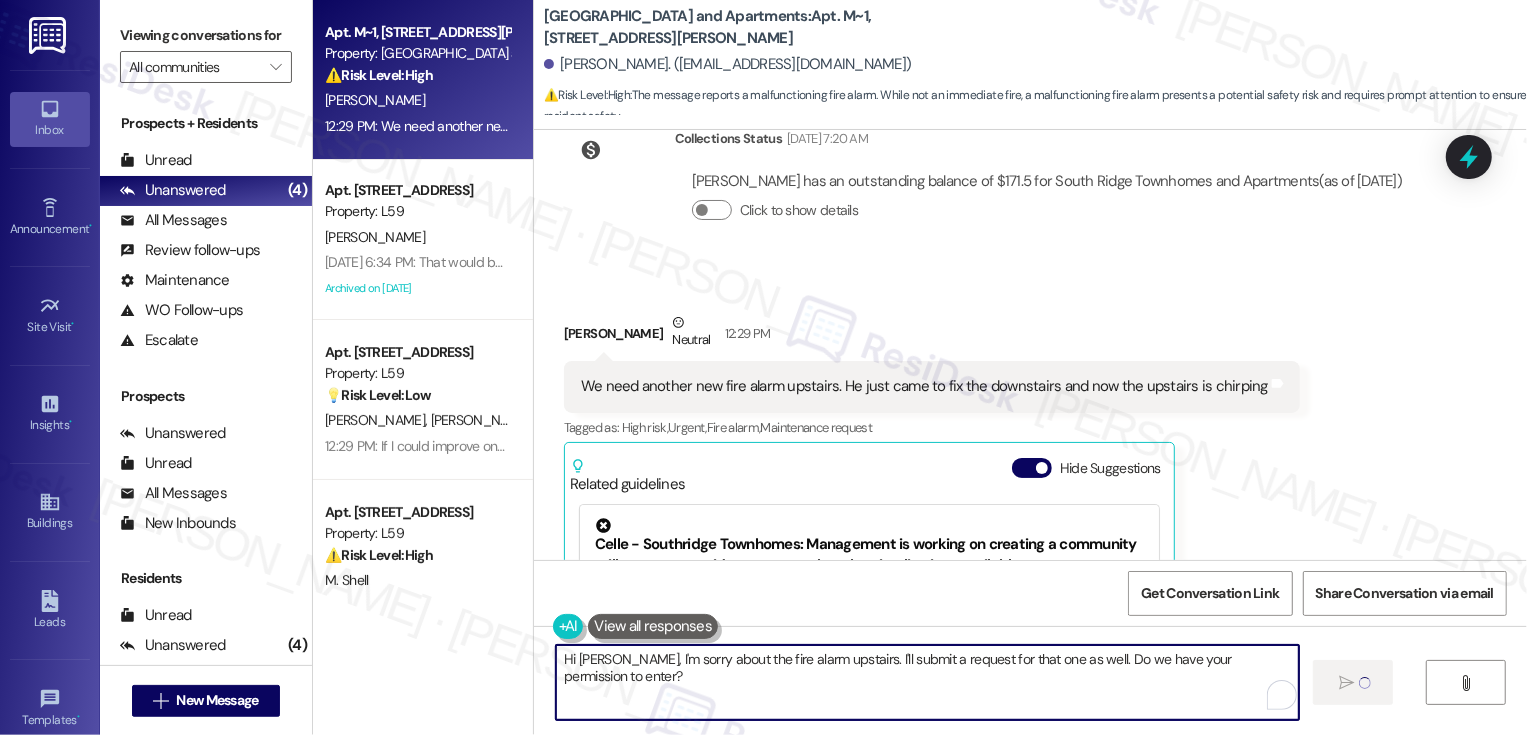 type on "Fetching suggested responses. Please feel free to read through the conversation in the meantime." 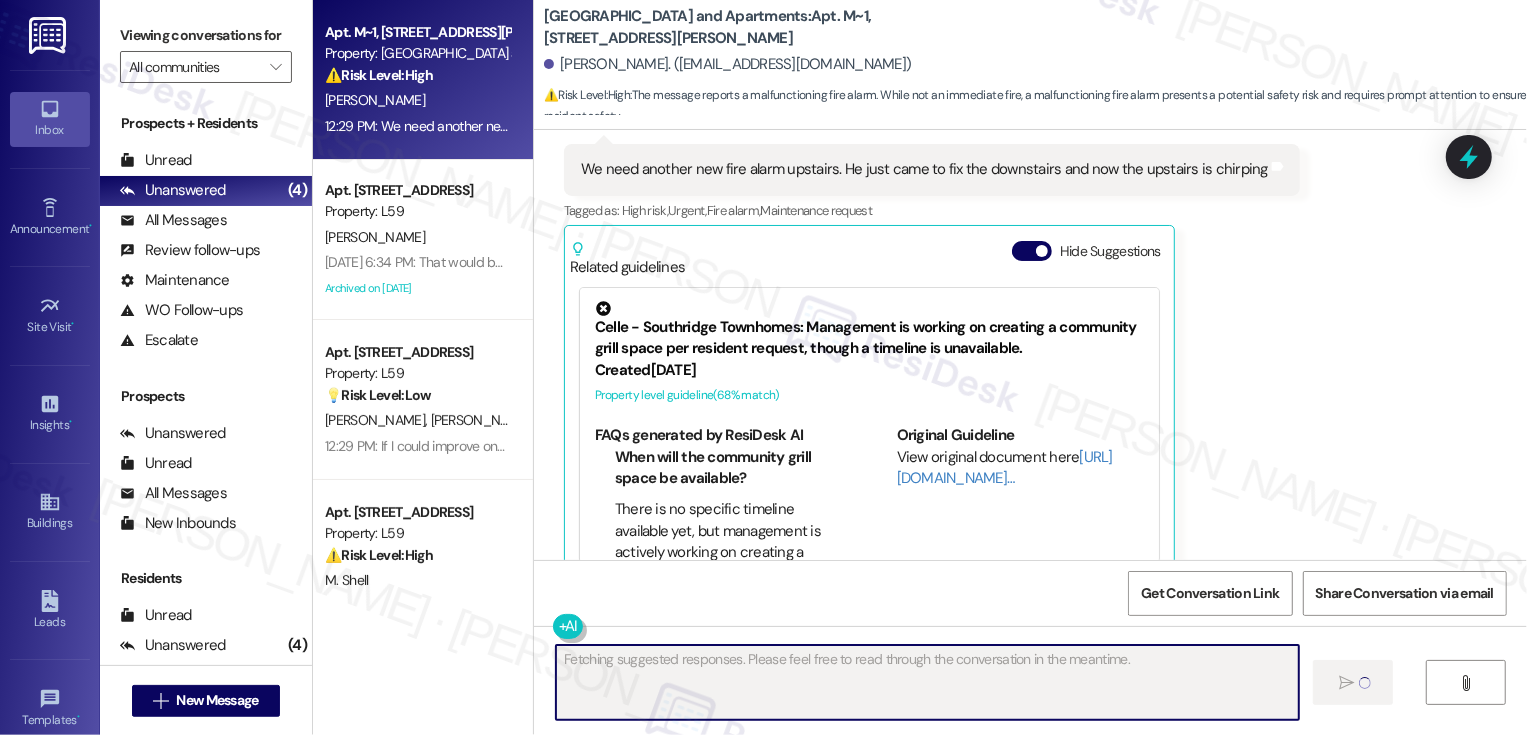 scroll, scrollTop: 4830, scrollLeft: 0, axis: vertical 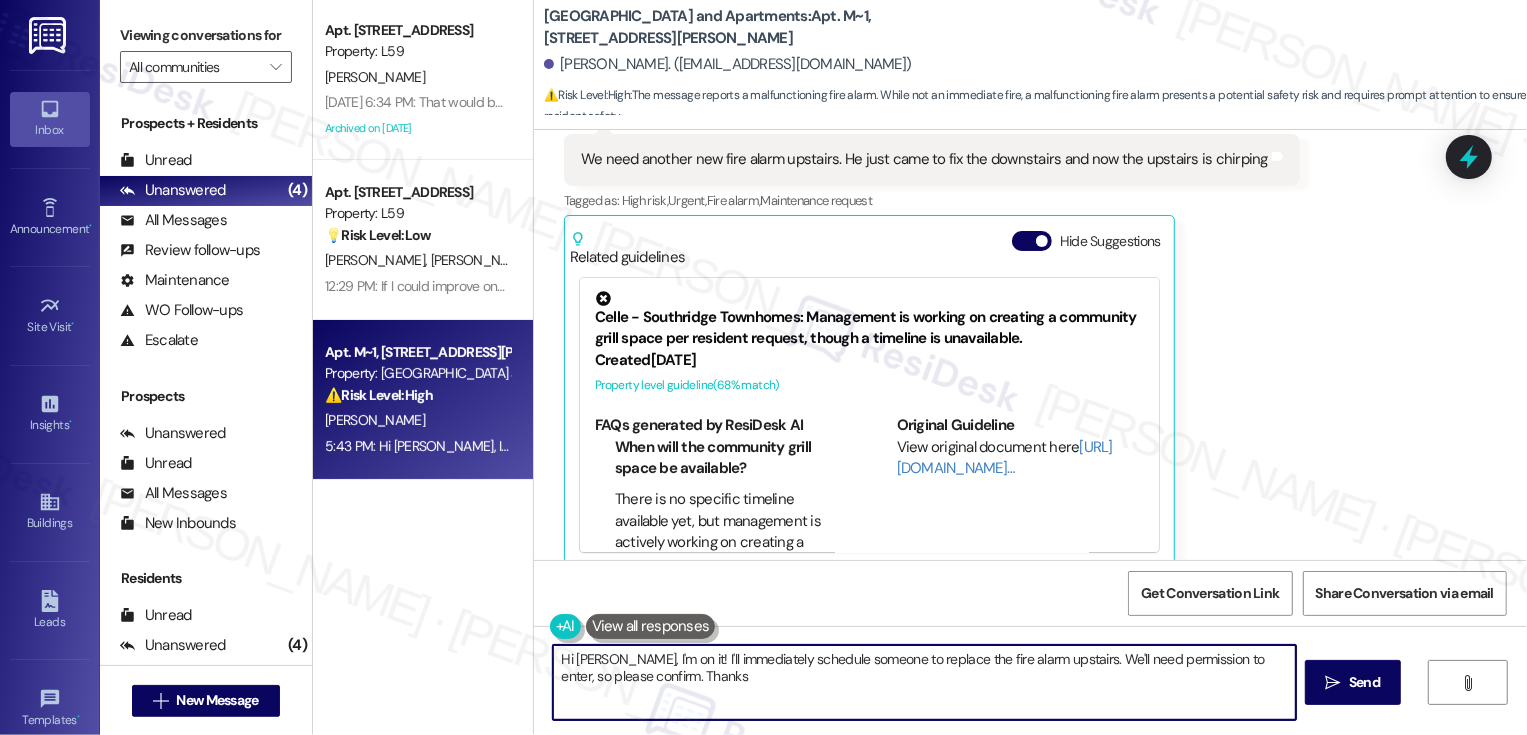 type on "Hi [PERSON_NAME], I'm on it! I'll immediately schedule someone to replace the fire alarm upstairs. We'll need permission to enter, so please confirm. Thanks!" 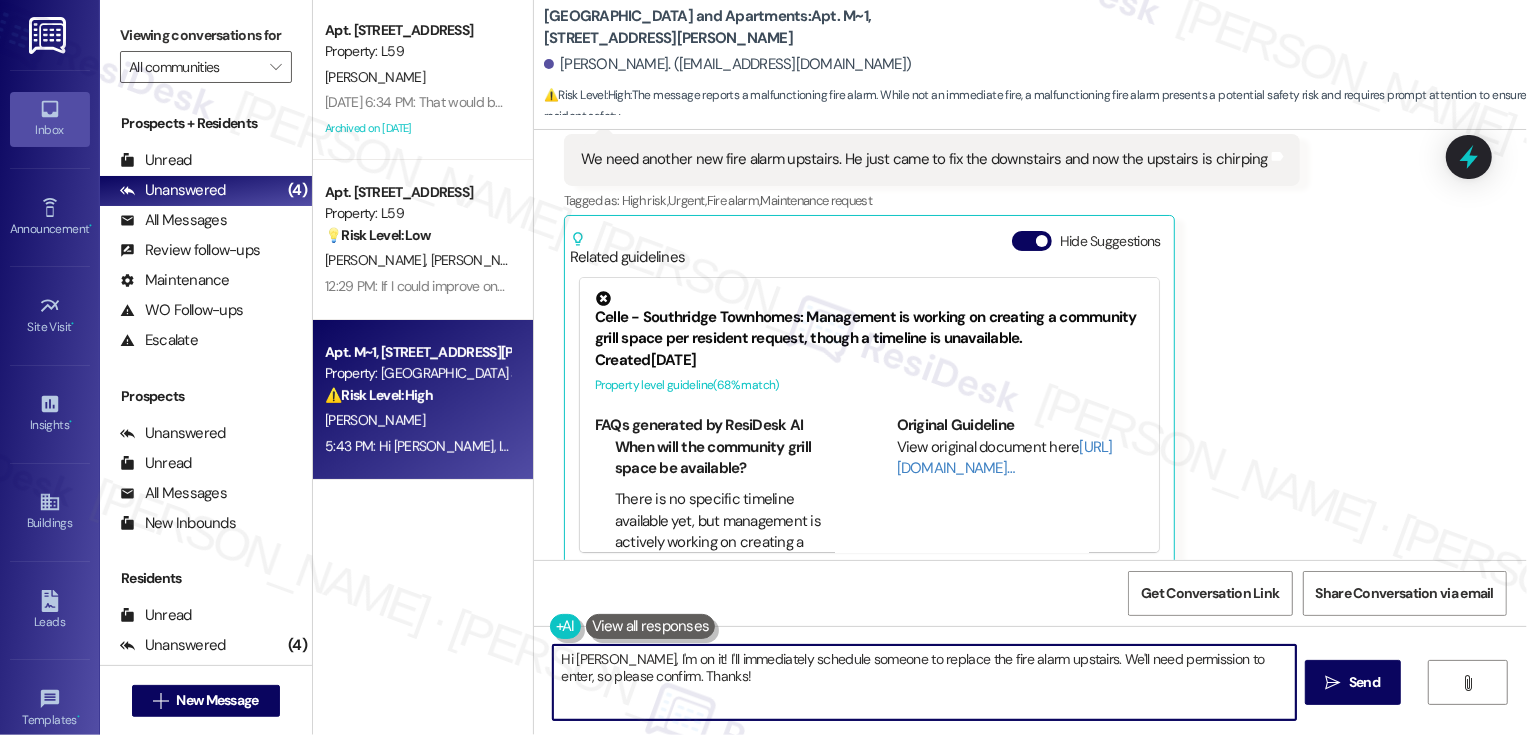 scroll, scrollTop: 4970, scrollLeft: 0, axis: vertical 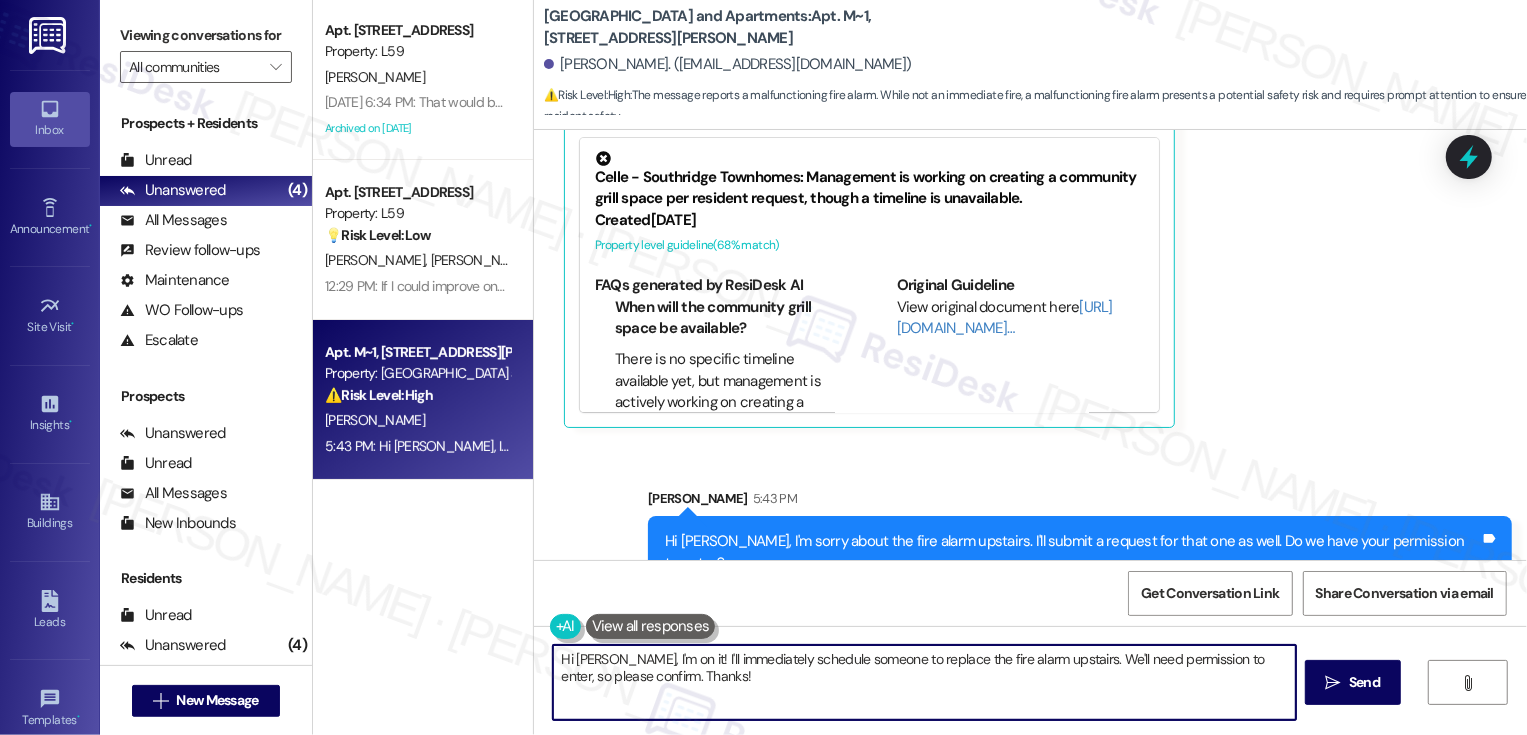 click on "[PERSON_NAME]   Neutral 12:29 PM We need another new fire alarm upstairs. He just came to fix the downstairs and now the upstairs is chirping  Tags and notes Tagged as:   High risk ,  Click to highlight conversations about High risk Urgent ,  Click to highlight conversations about Urgent Fire alarm ,  Click to highlight conversations about Fire alarm Maintenance request Click to highlight conversations about Maintenance request  Related guidelines Hide Suggestions Celle - Southridge Townhomes: Management is working on creating a community grill space per resident request, though a timeline is unavailable.
Created  [DATE] Property level guideline  ( 68 % match) FAQs generated by ResiDesk AI When will the community grill space be available? There is no specific timeline available yet, but management is actively working on creating a community grill space. Are personal BBQs allowed on the property? How many BBQ stations will be installed? Where will the community [GEOGRAPHIC_DATA] be located? Original Guideline" at bounding box center (932, 186) 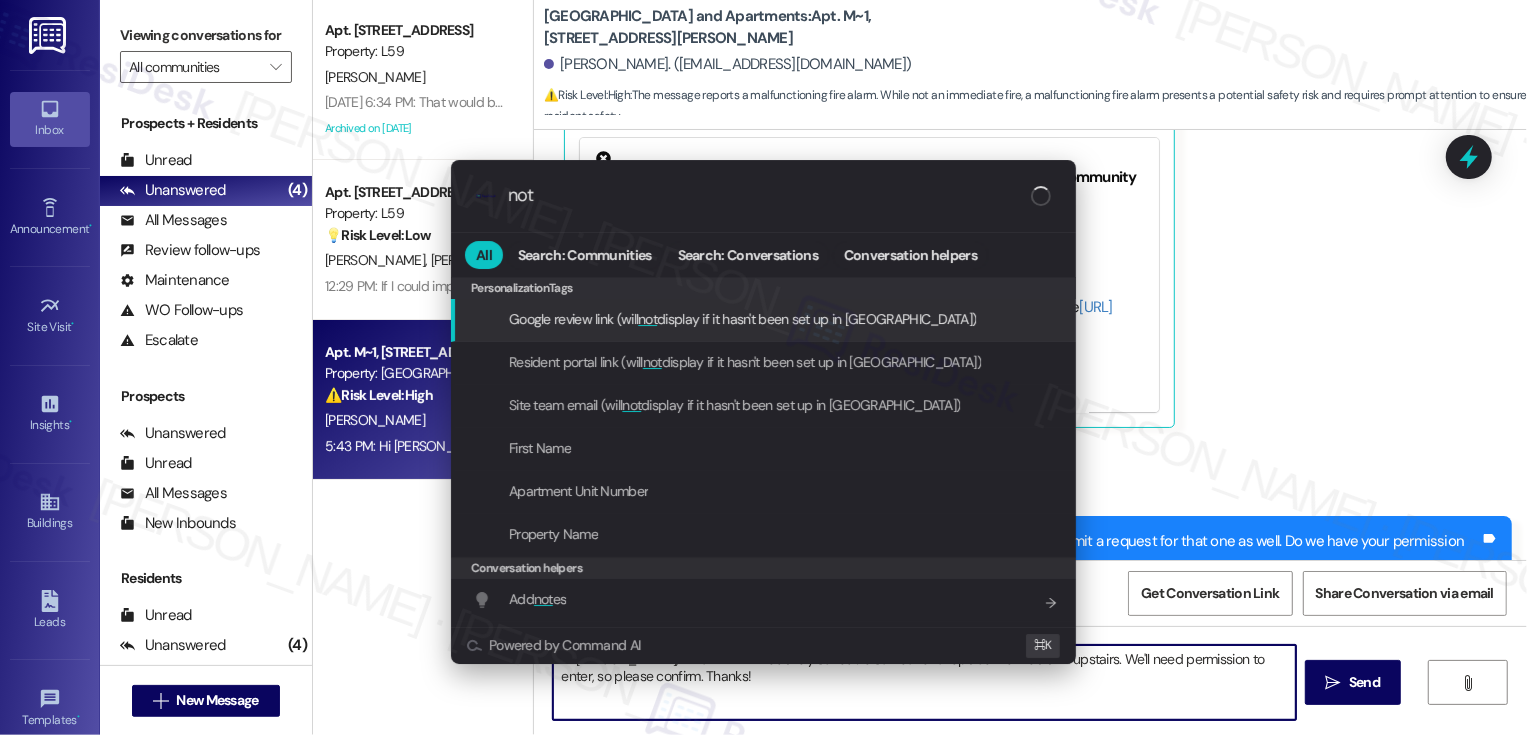 type on "note" 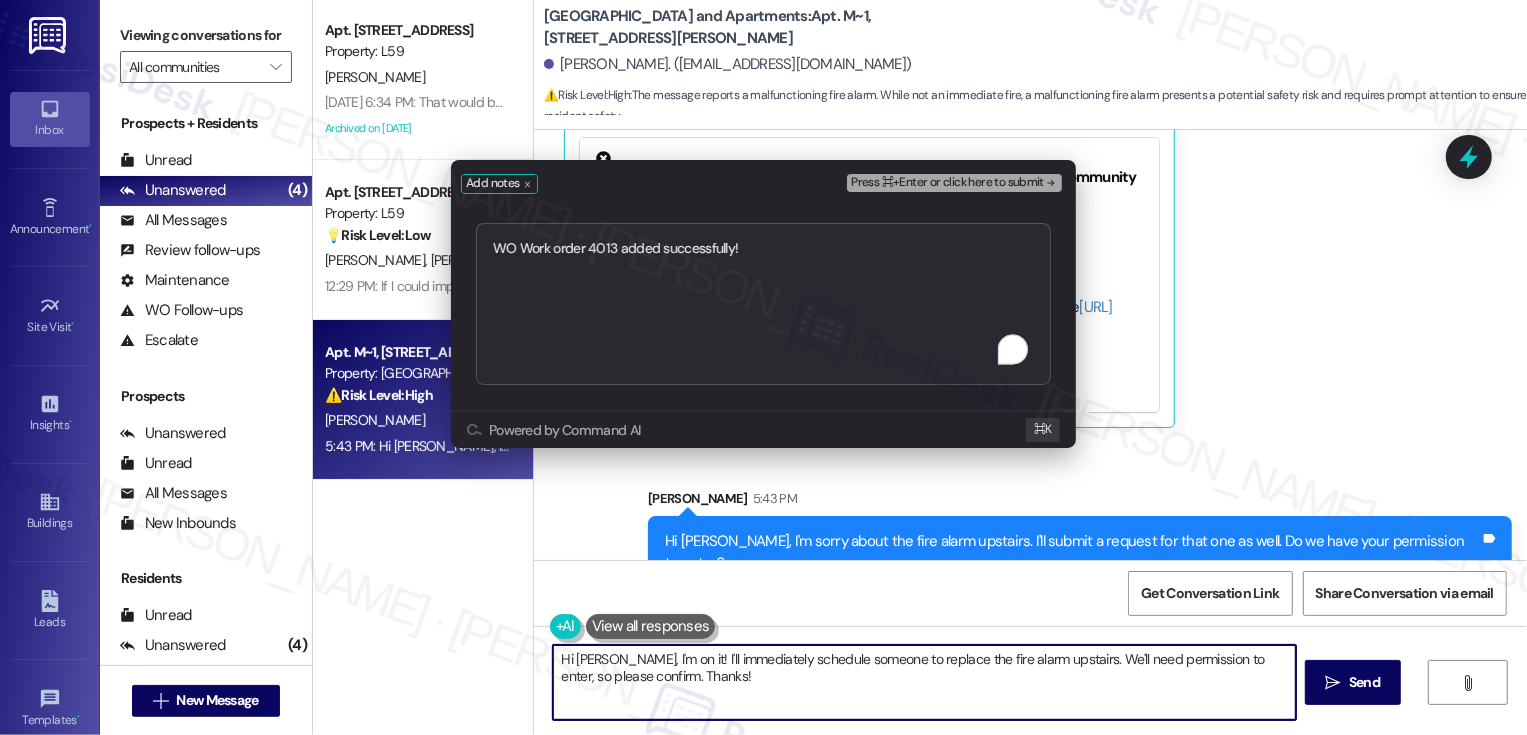 drag, startPoint x: 516, startPoint y: 243, endPoint x: 487, endPoint y: 243, distance: 29 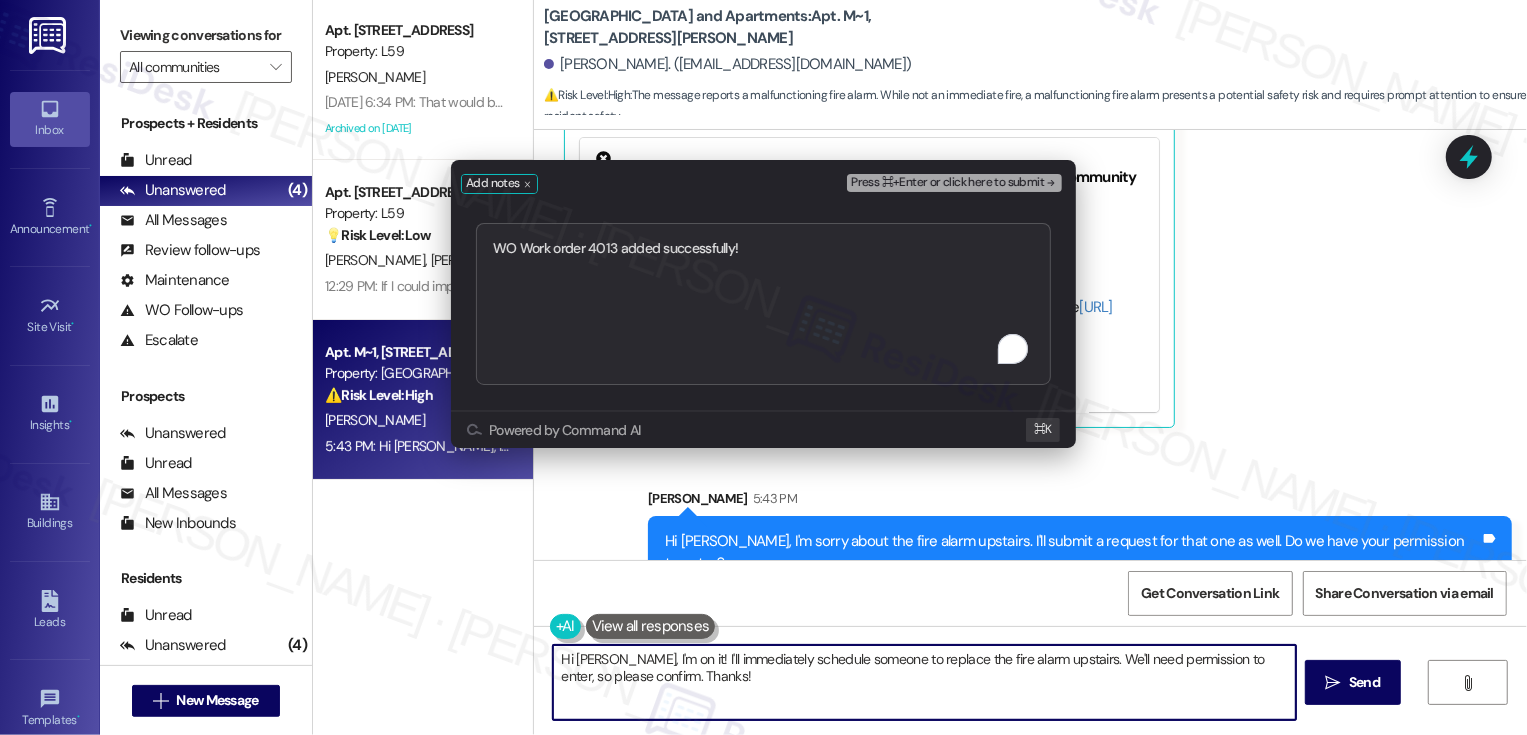 type on "Work order 4013 added successfully!" 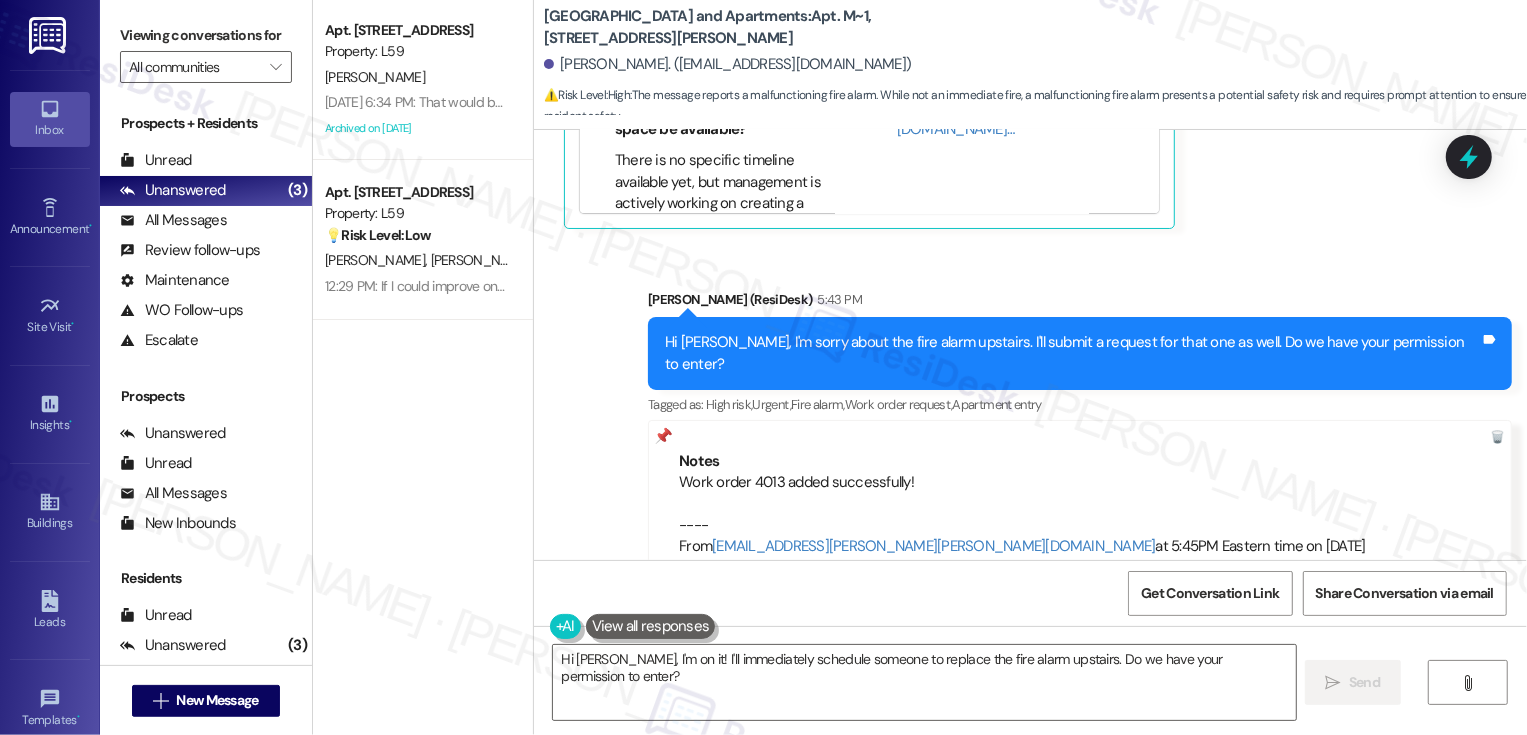 scroll, scrollTop: 5307, scrollLeft: 0, axis: vertical 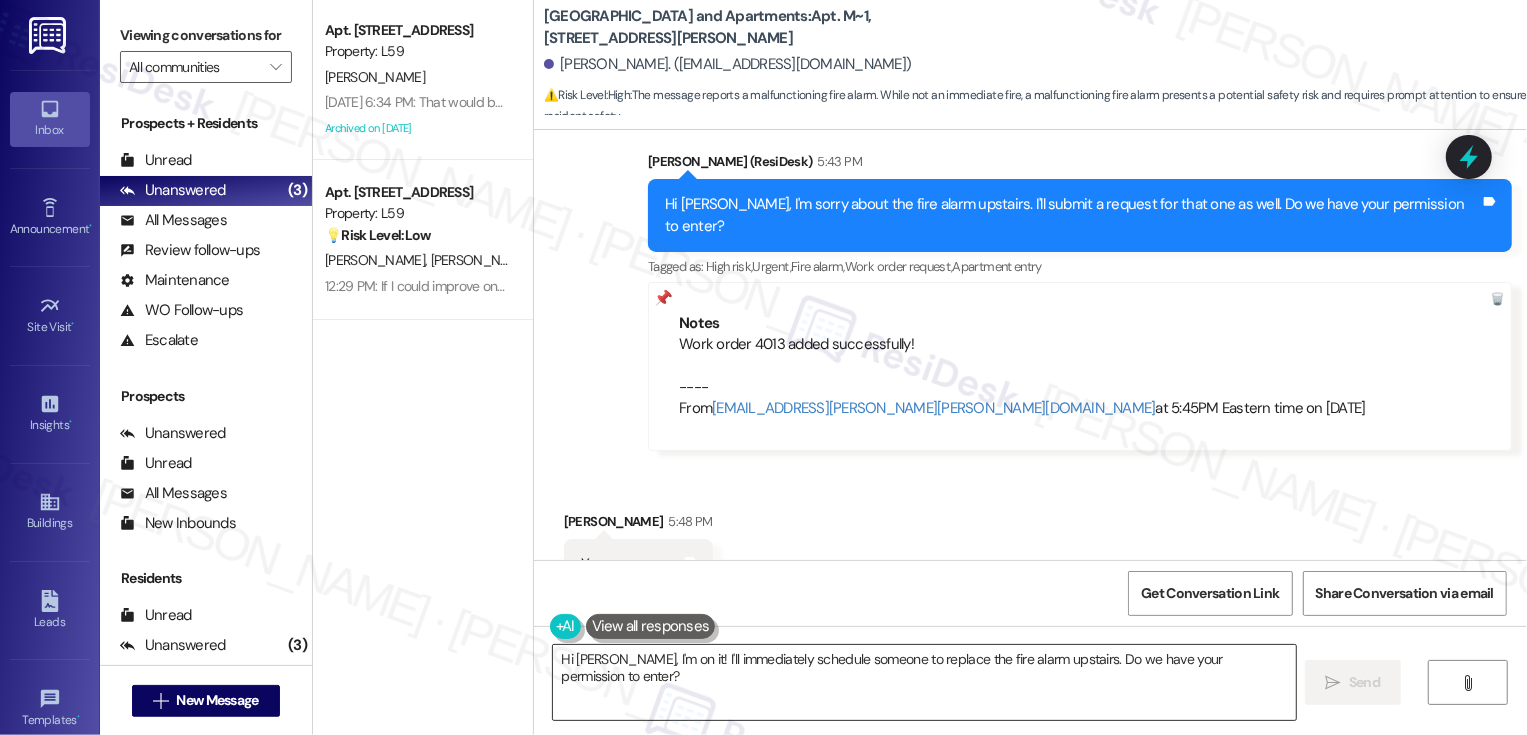 click on "Hi [PERSON_NAME], I'm on it! I'll immediately schedule someone to replace the fire alarm upstairs. Do we have your permission to enter?" at bounding box center (924, 682) 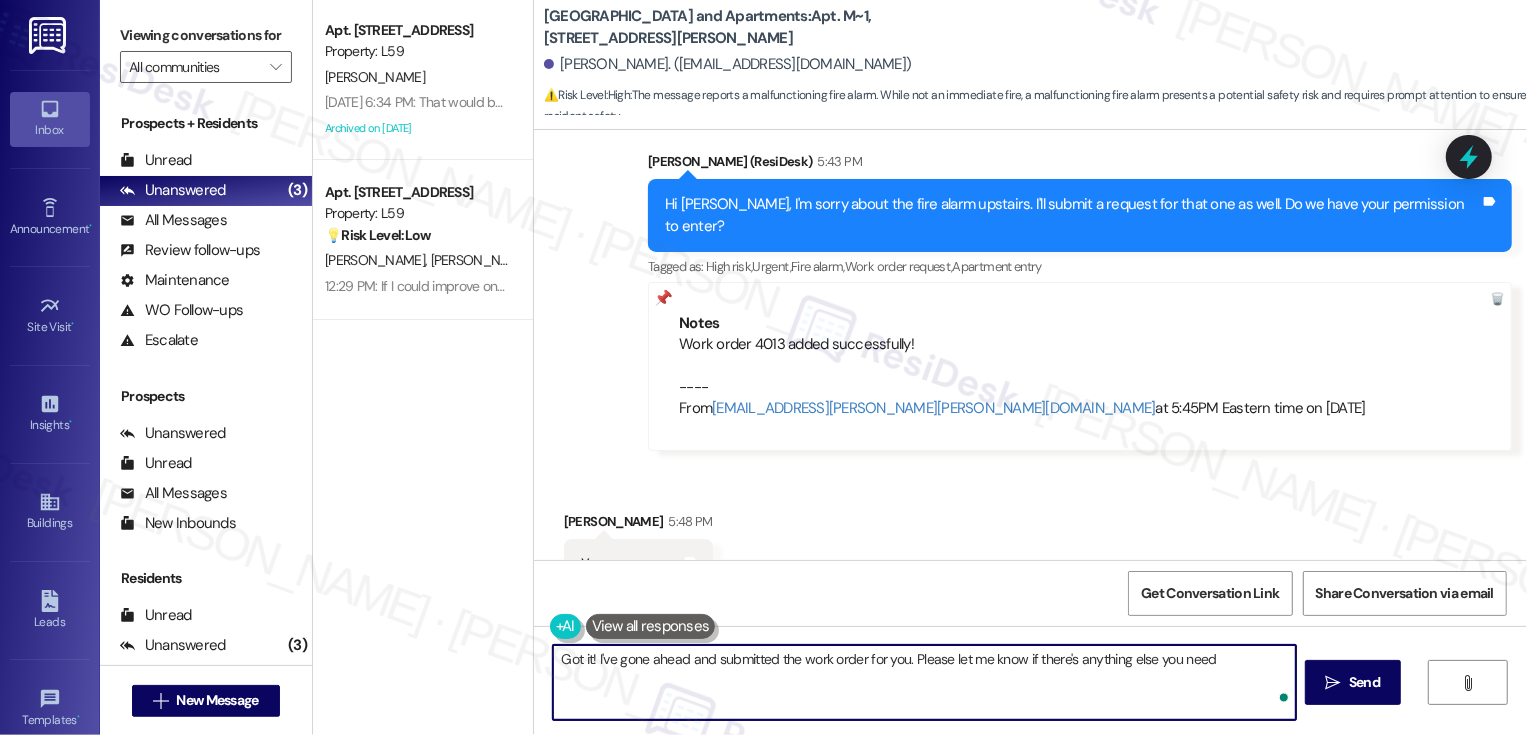 type on "Got it! I've gone ahead and submitted the work order for you. Please let me know if there's anything else you need!" 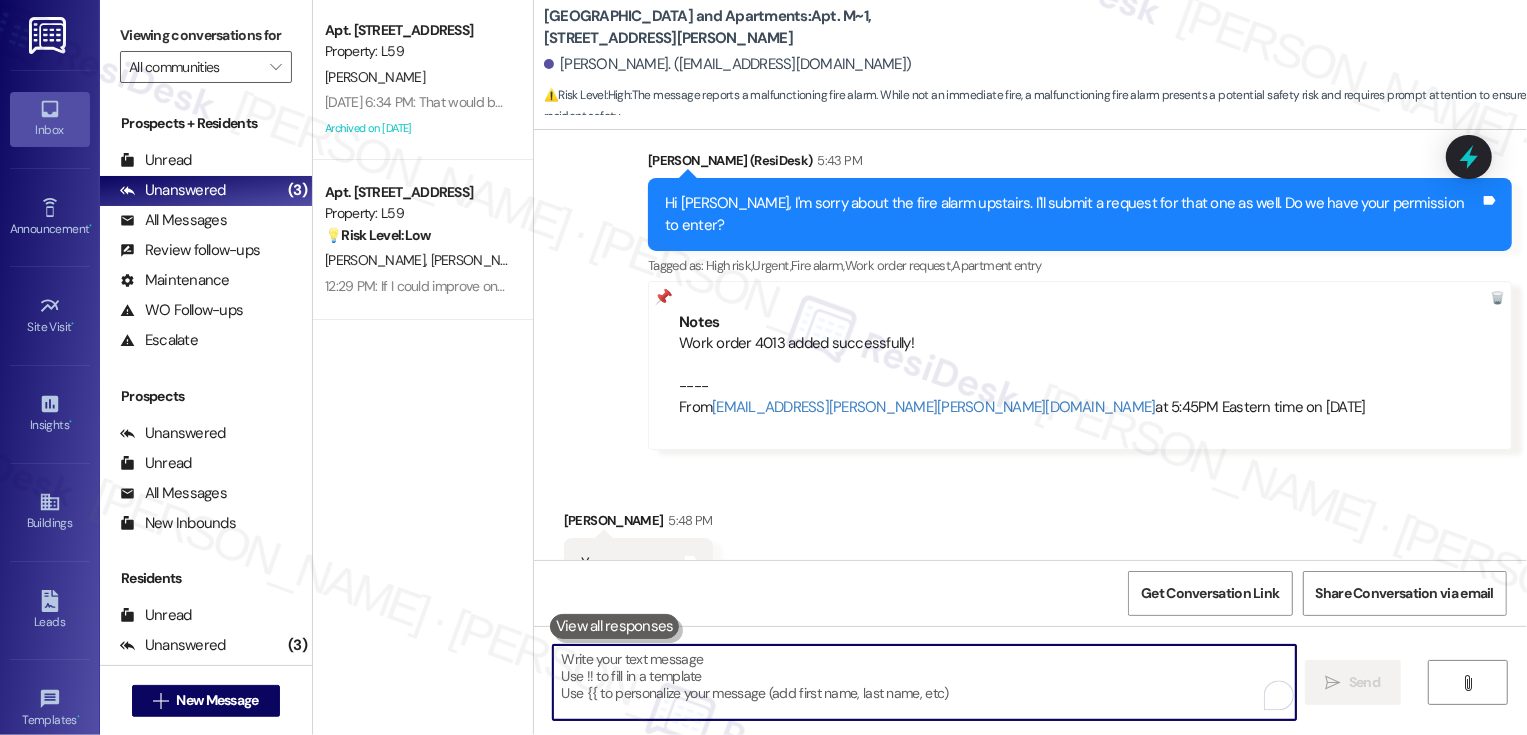scroll, scrollTop: 5448, scrollLeft: 0, axis: vertical 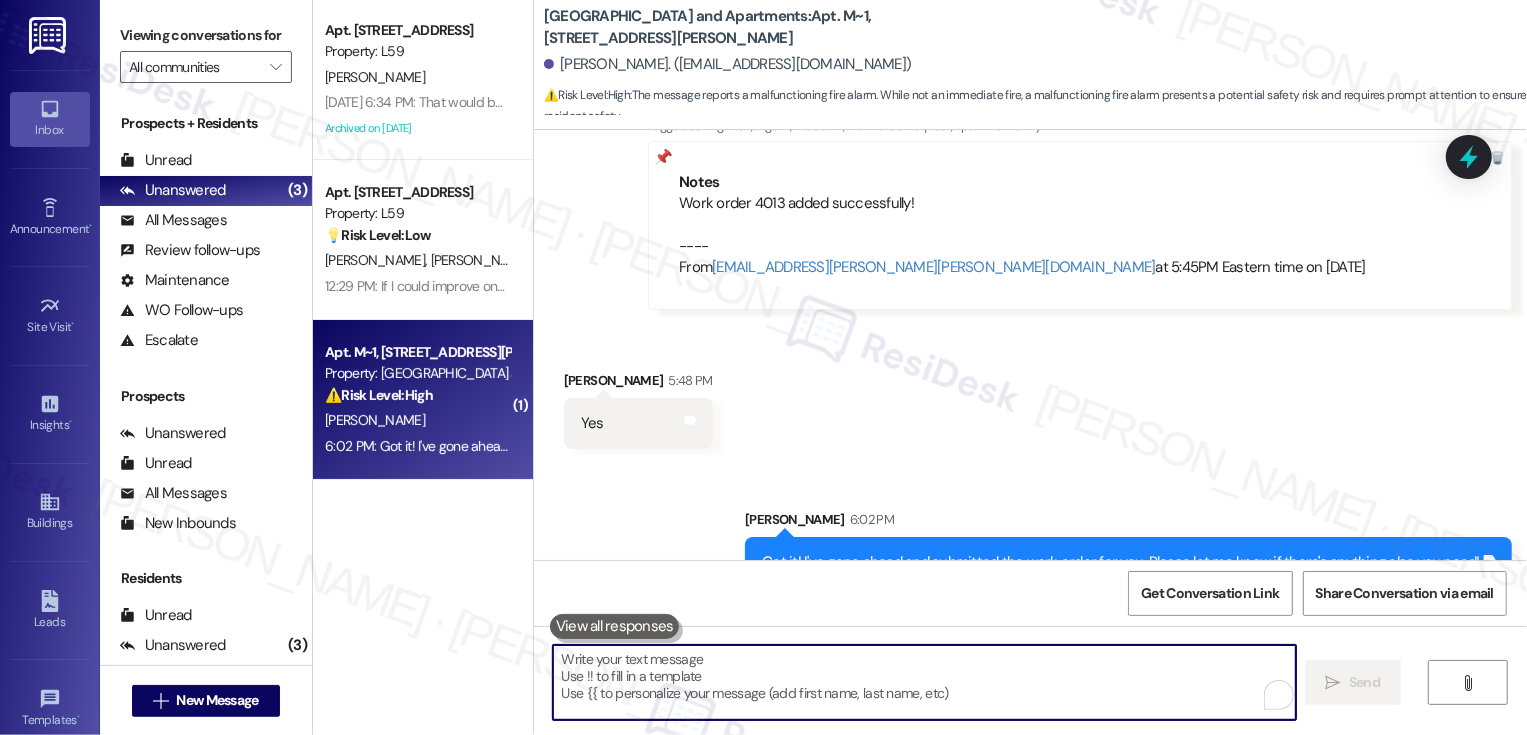 type 